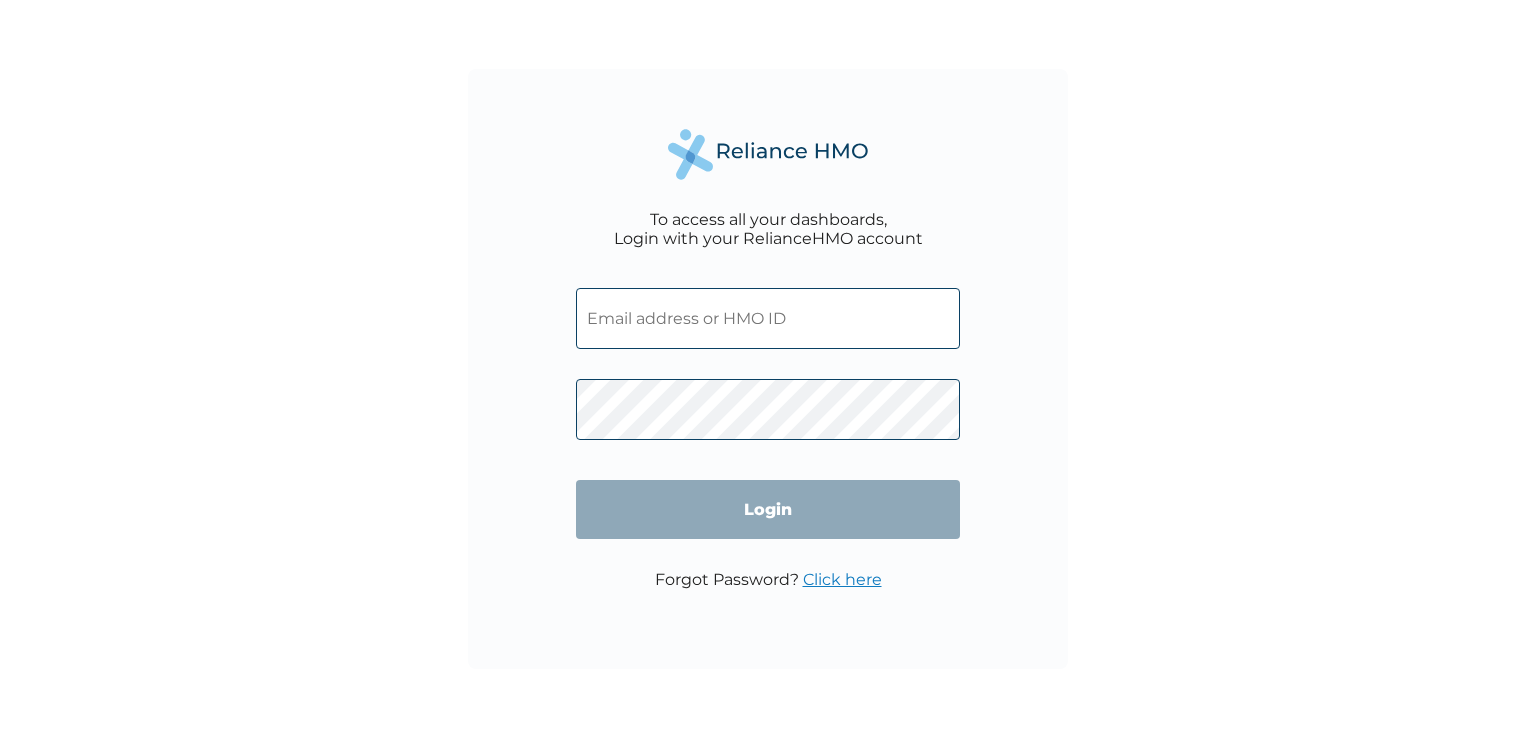 scroll, scrollTop: 0, scrollLeft: 0, axis: both 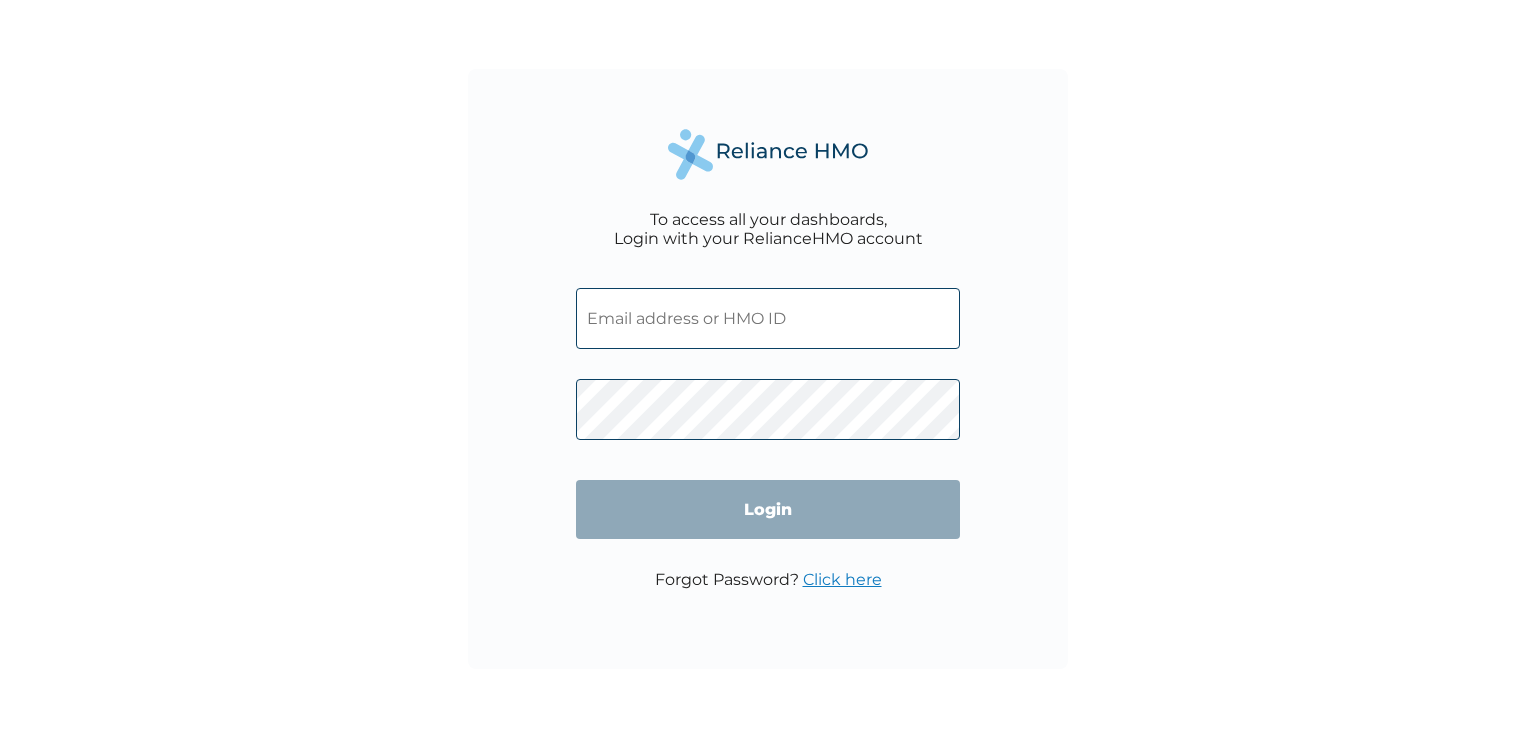 click on "Click here" at bounding box center (842, 579) 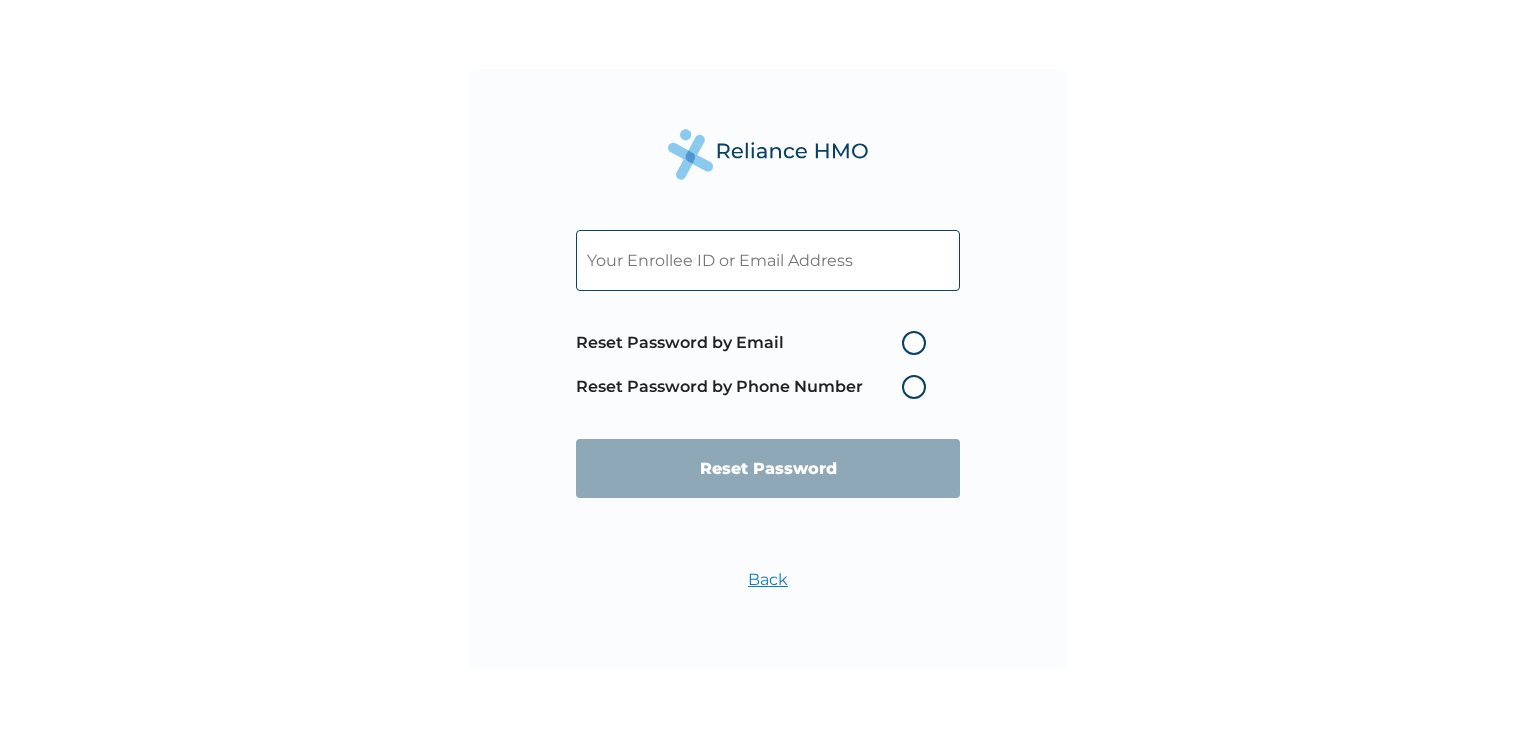 click on "Reset Password by Email" at bounding box center [756, 343] 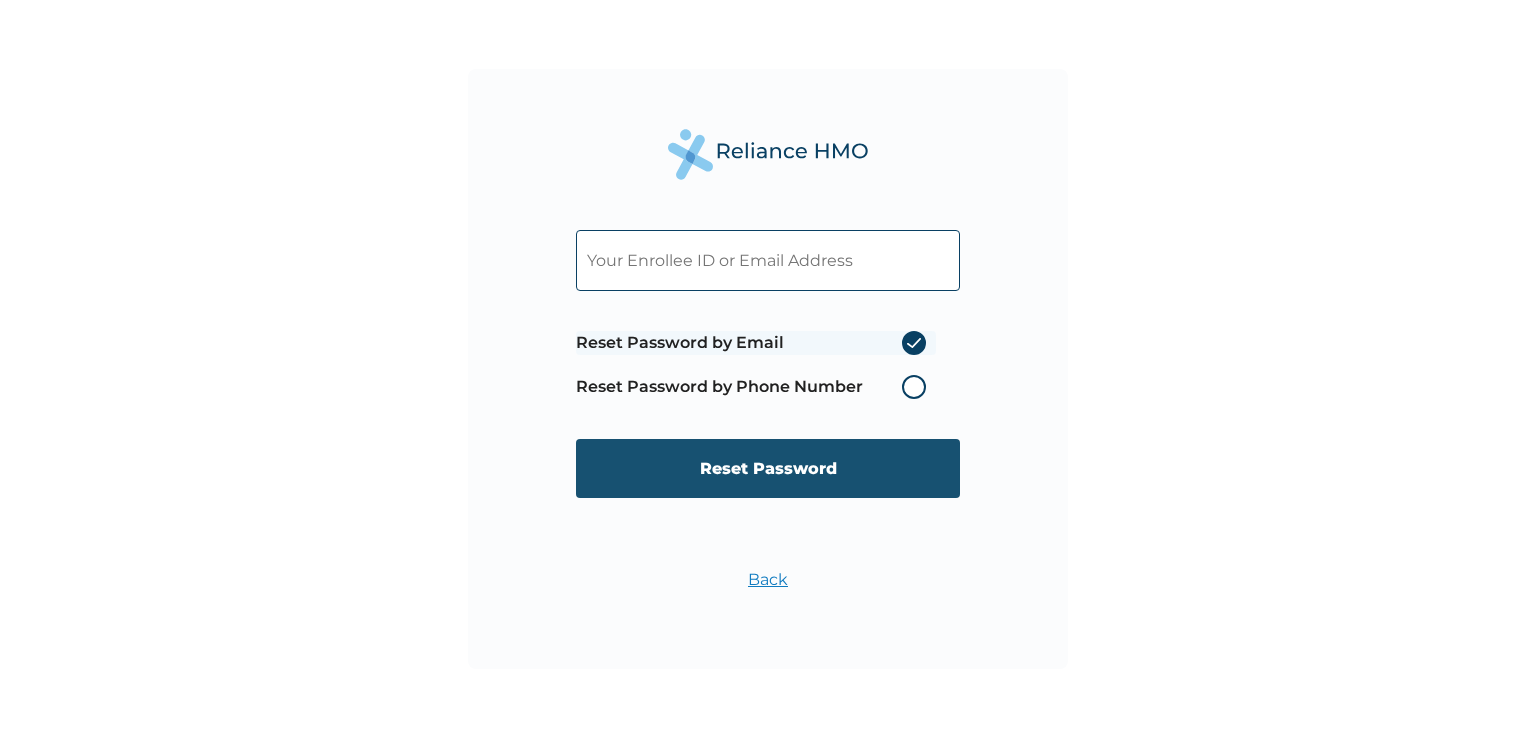 click on "Reset Password" at bounding box center (768, 468) 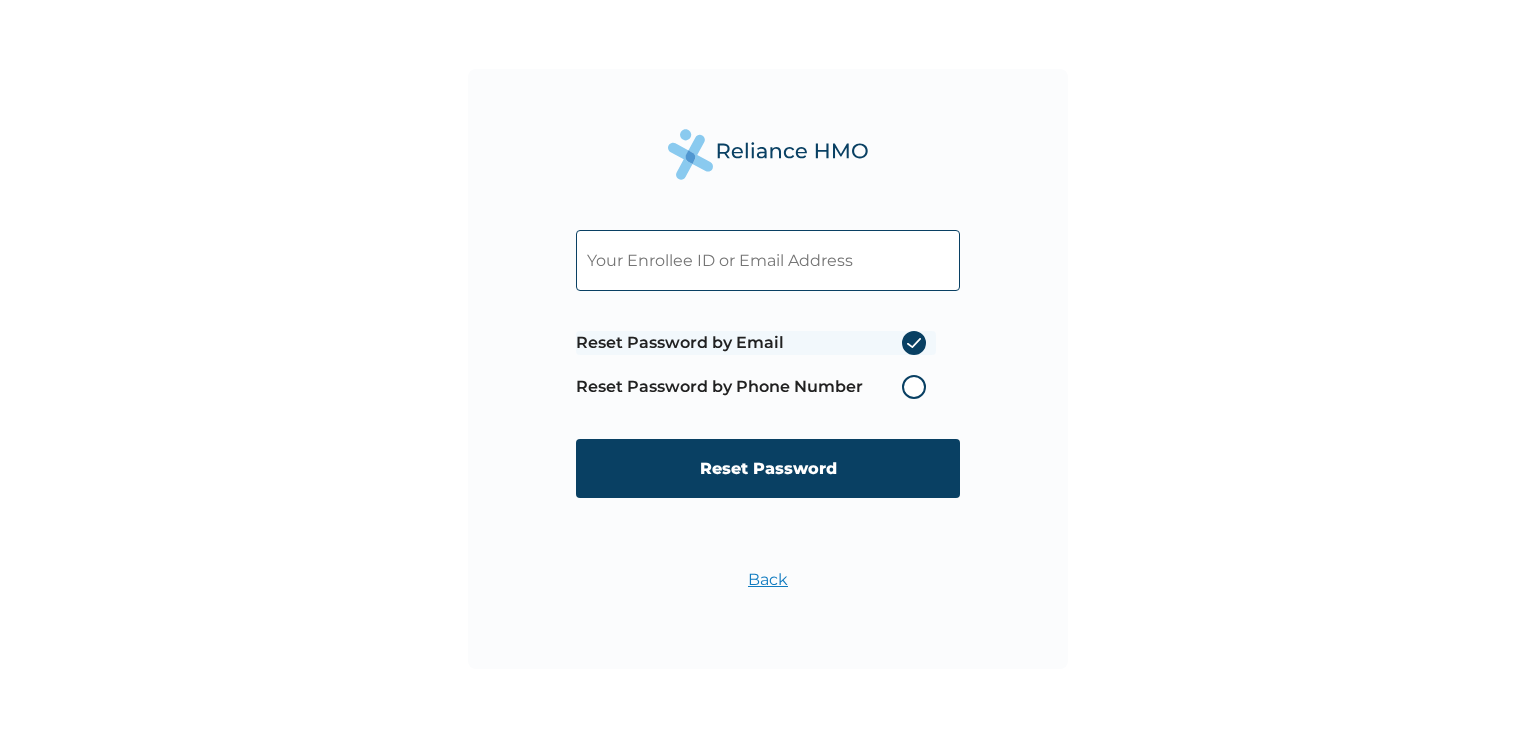 click at bounding box center [768, 260] 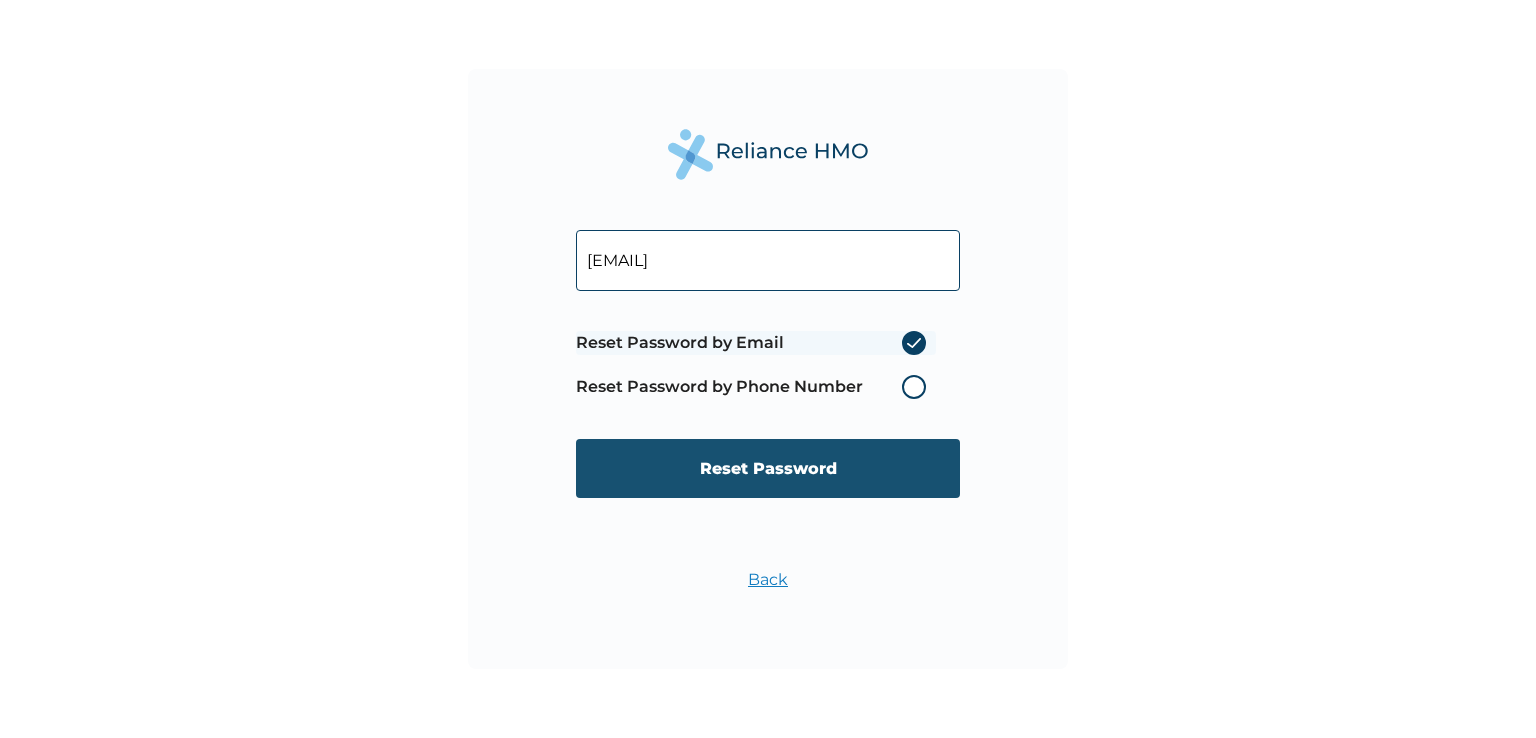 type on "chidi.jerry07@gmail.com" 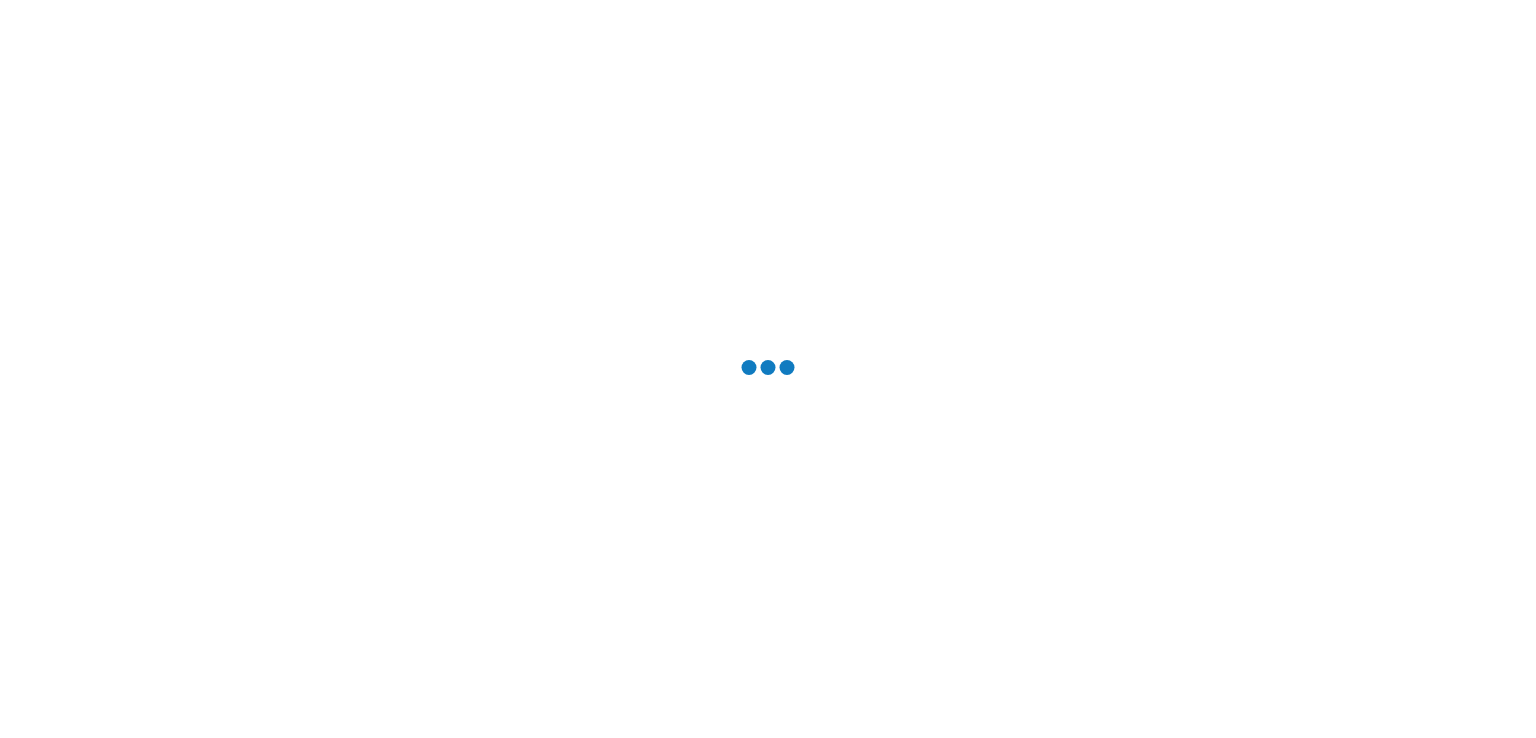 scroll, scrollTop: 0, scrollLeft: 0, axis: both 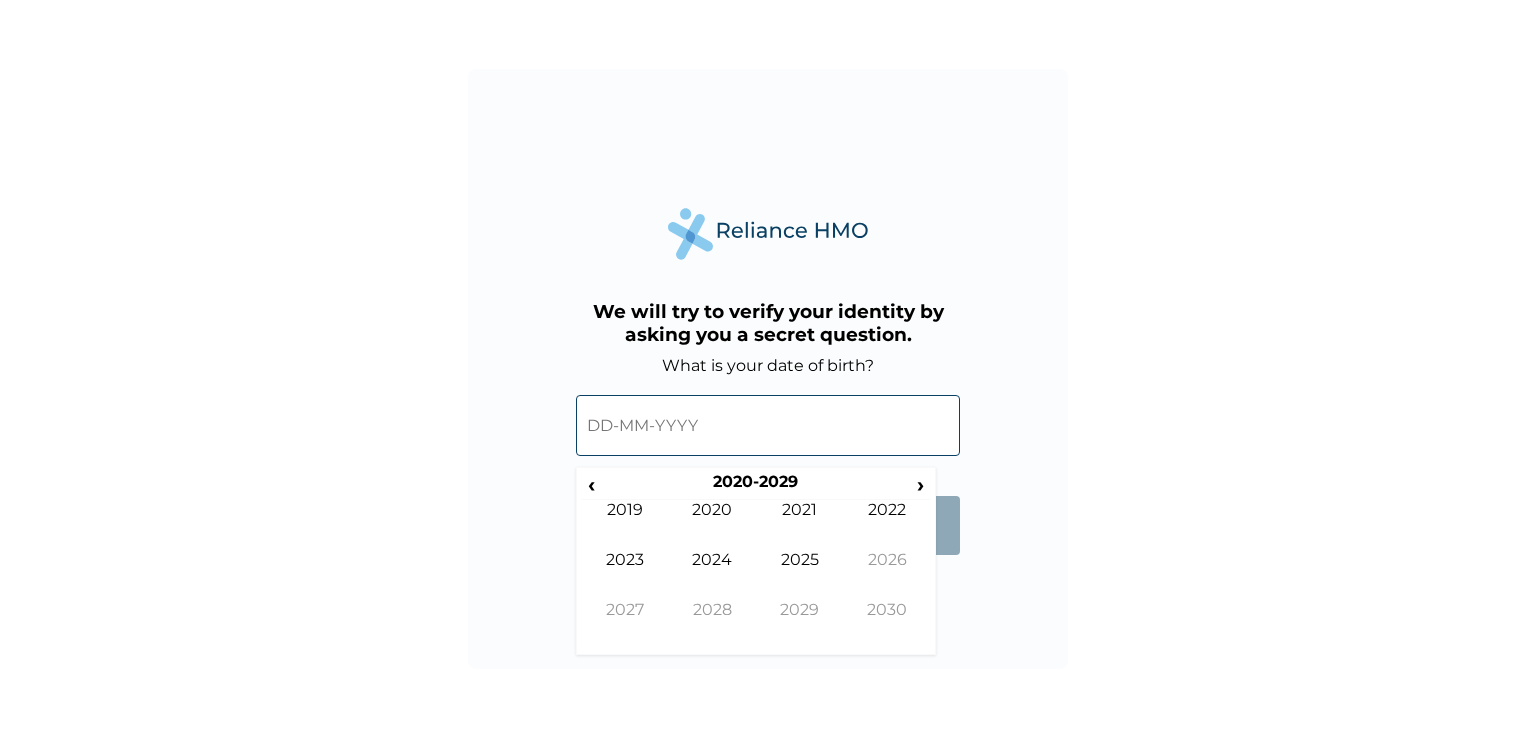 click at bounding box center (768, 425) 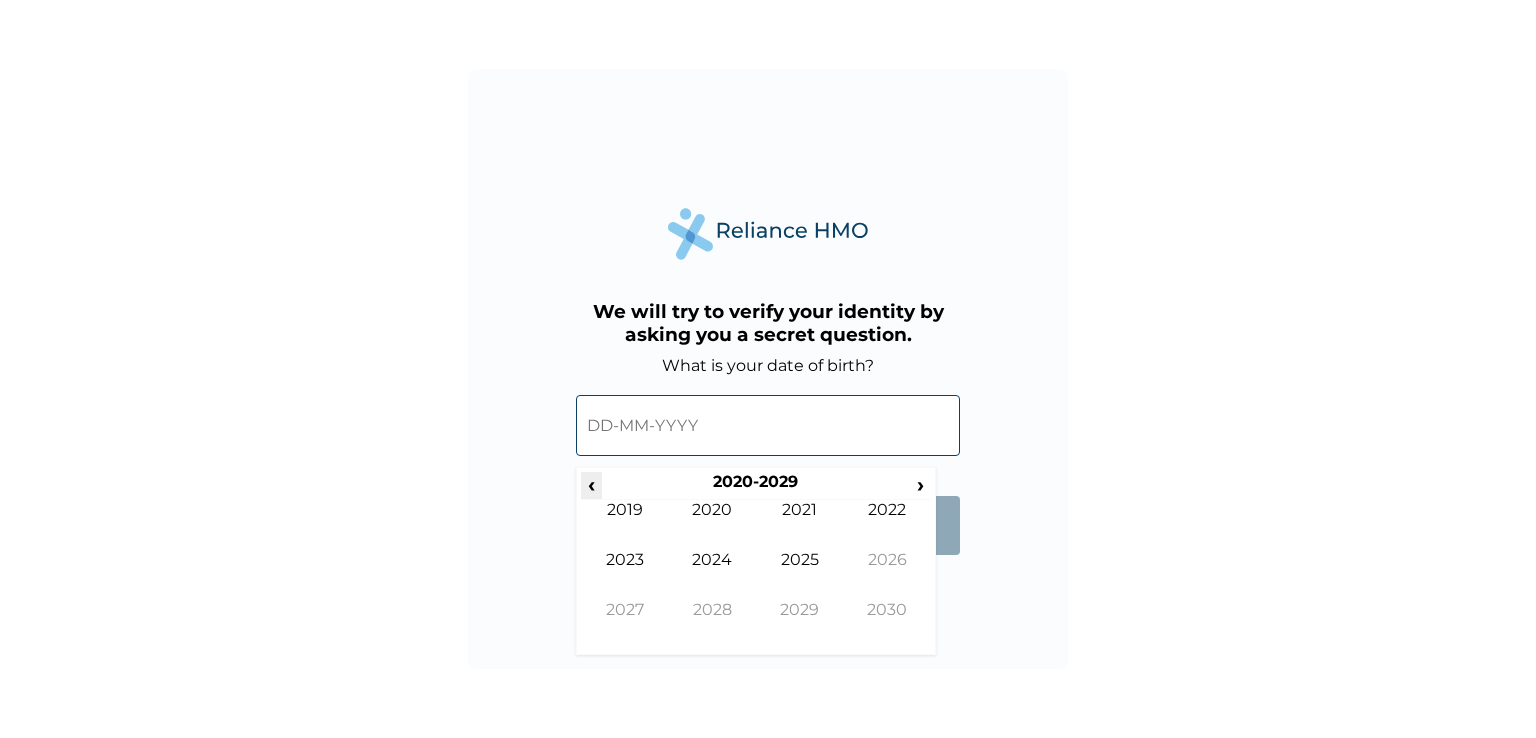 click on "‹" at bounding box center (591, 484) 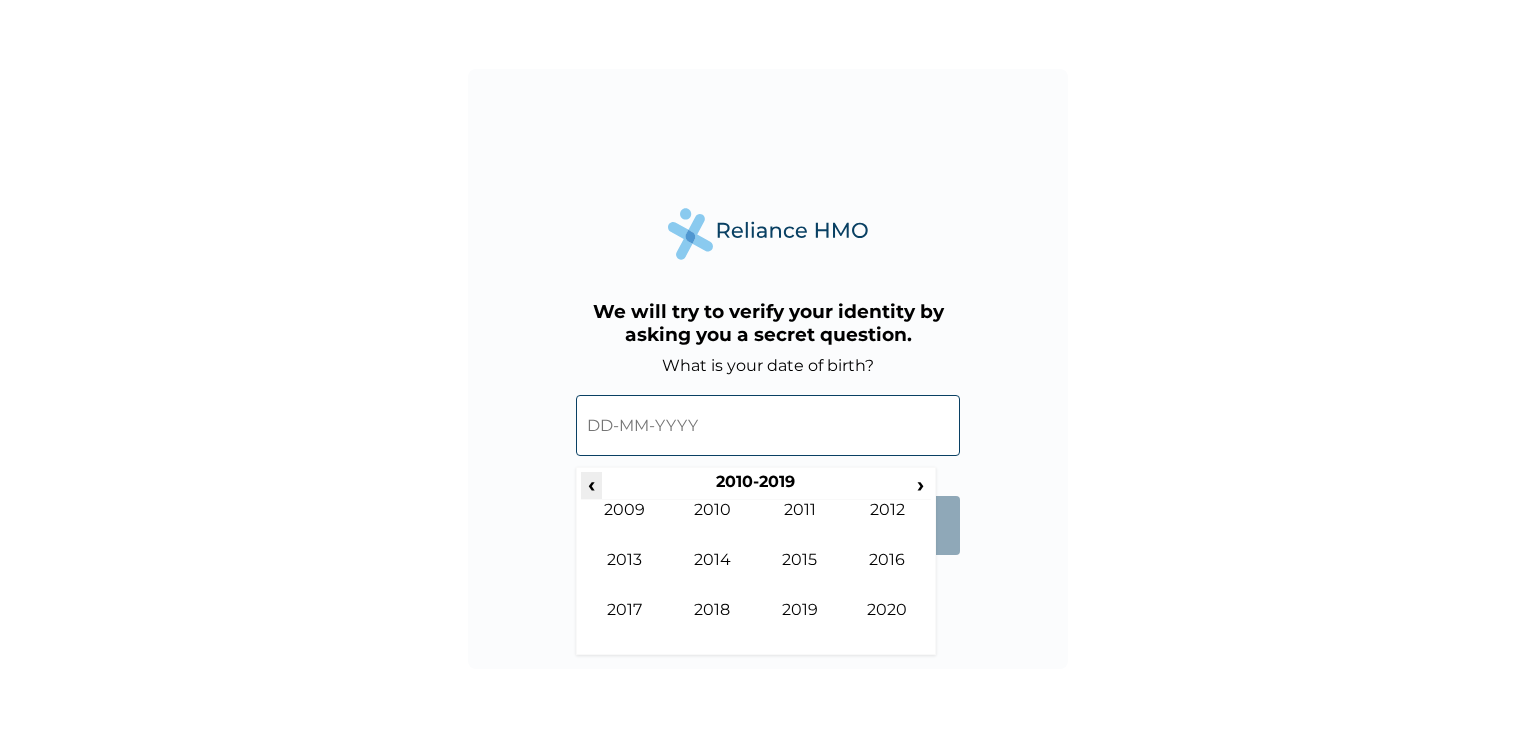 click on "‹" at bounding box center [591, 484] 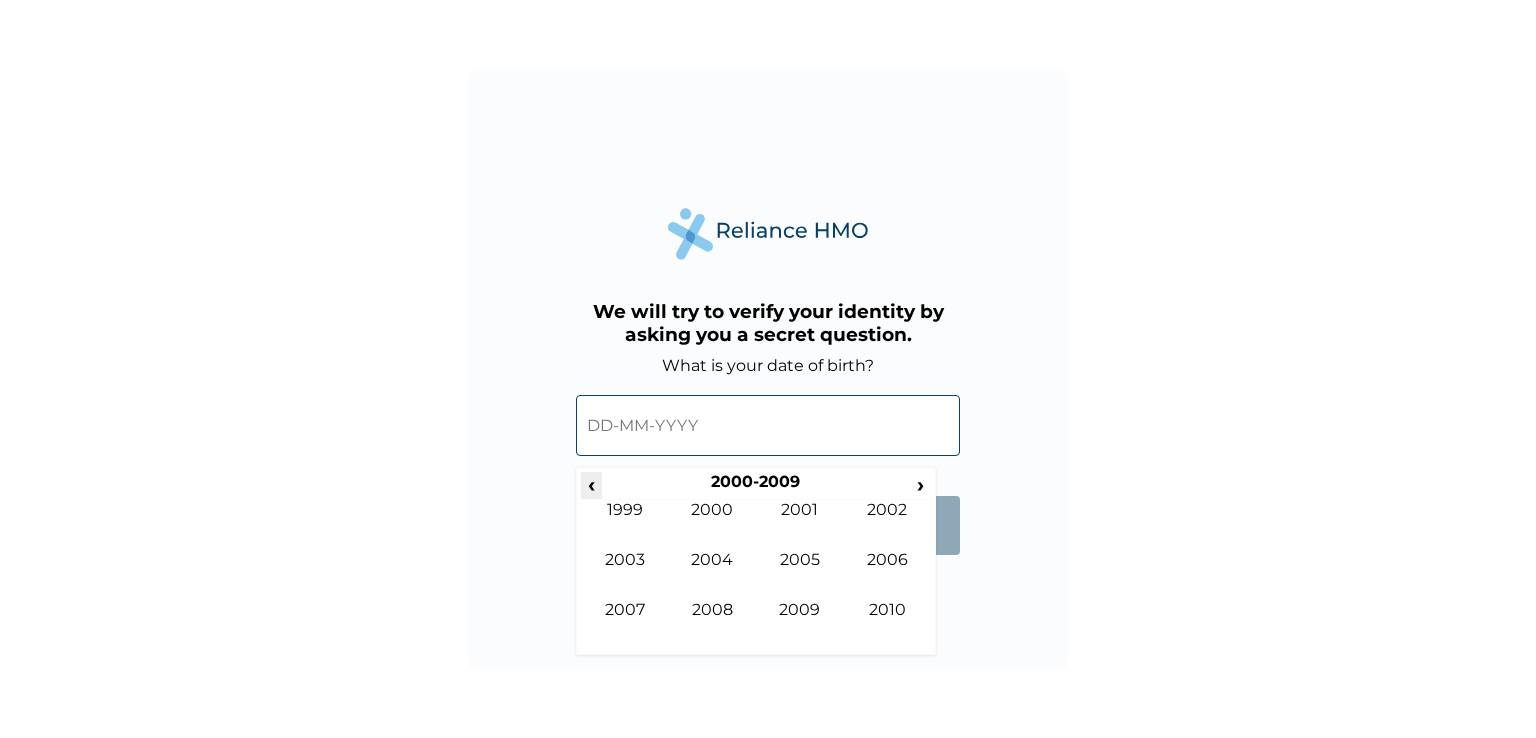click on "‹" at bounding box center [591, 484] 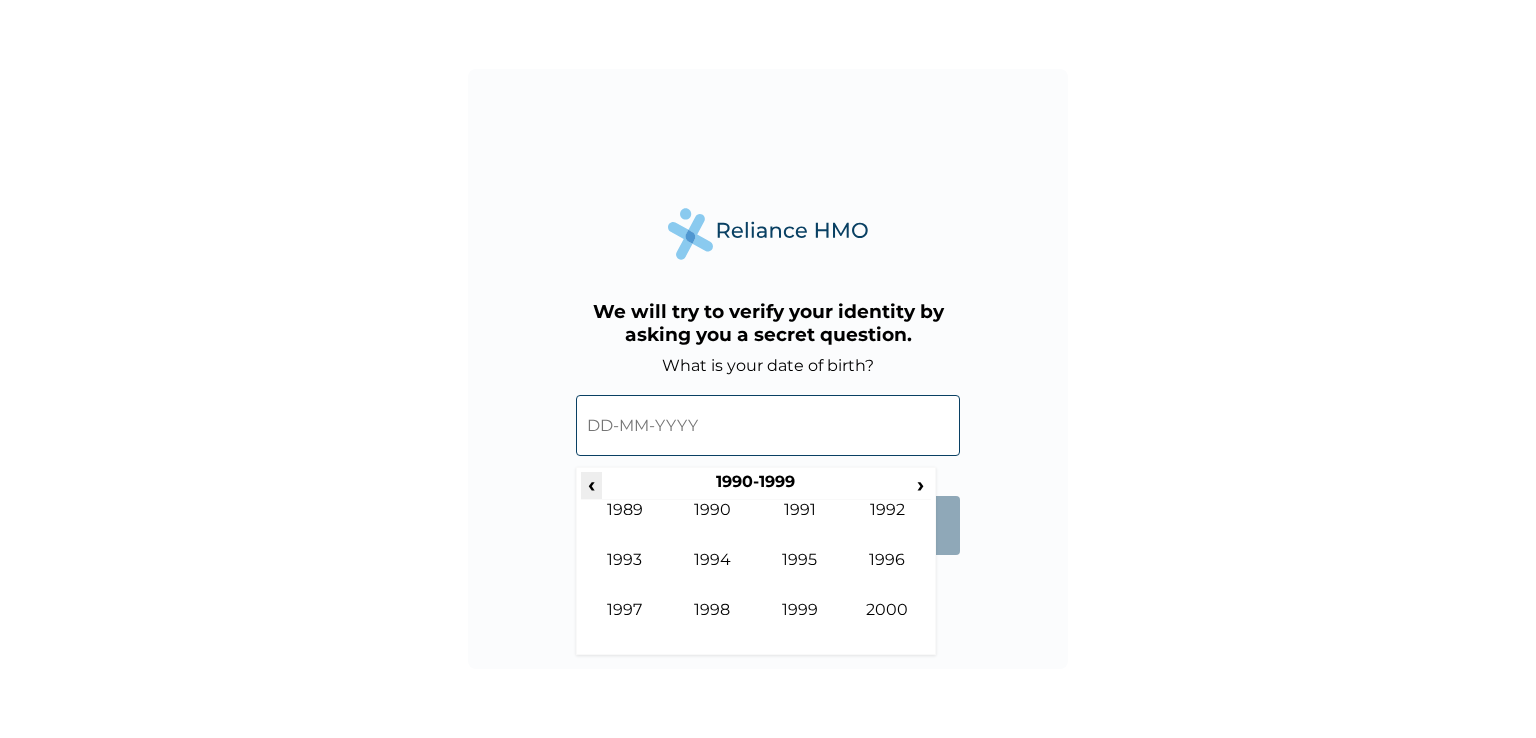 click on "‹" at bounding box center (591, 484) 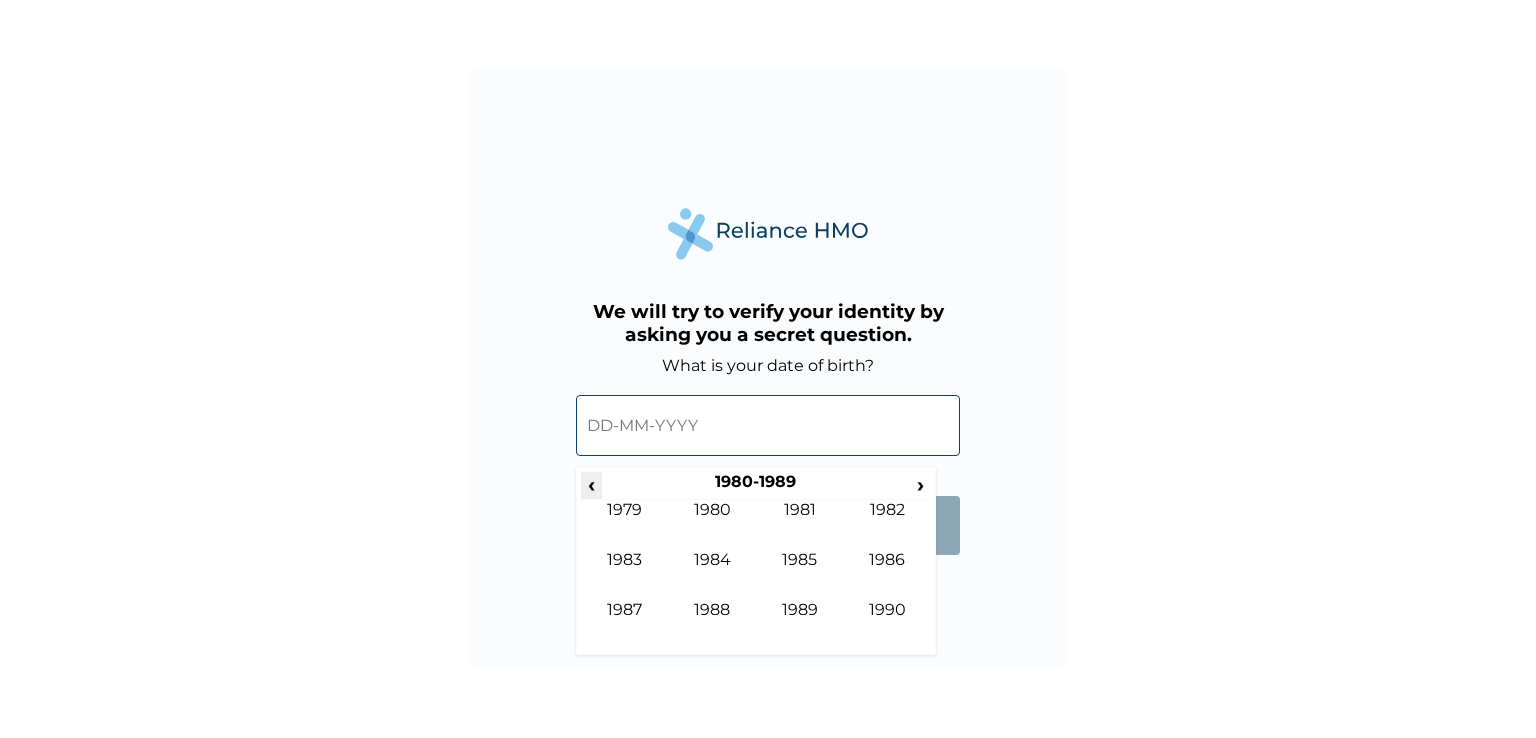 click on "‹" at bounding box center [591, 484] 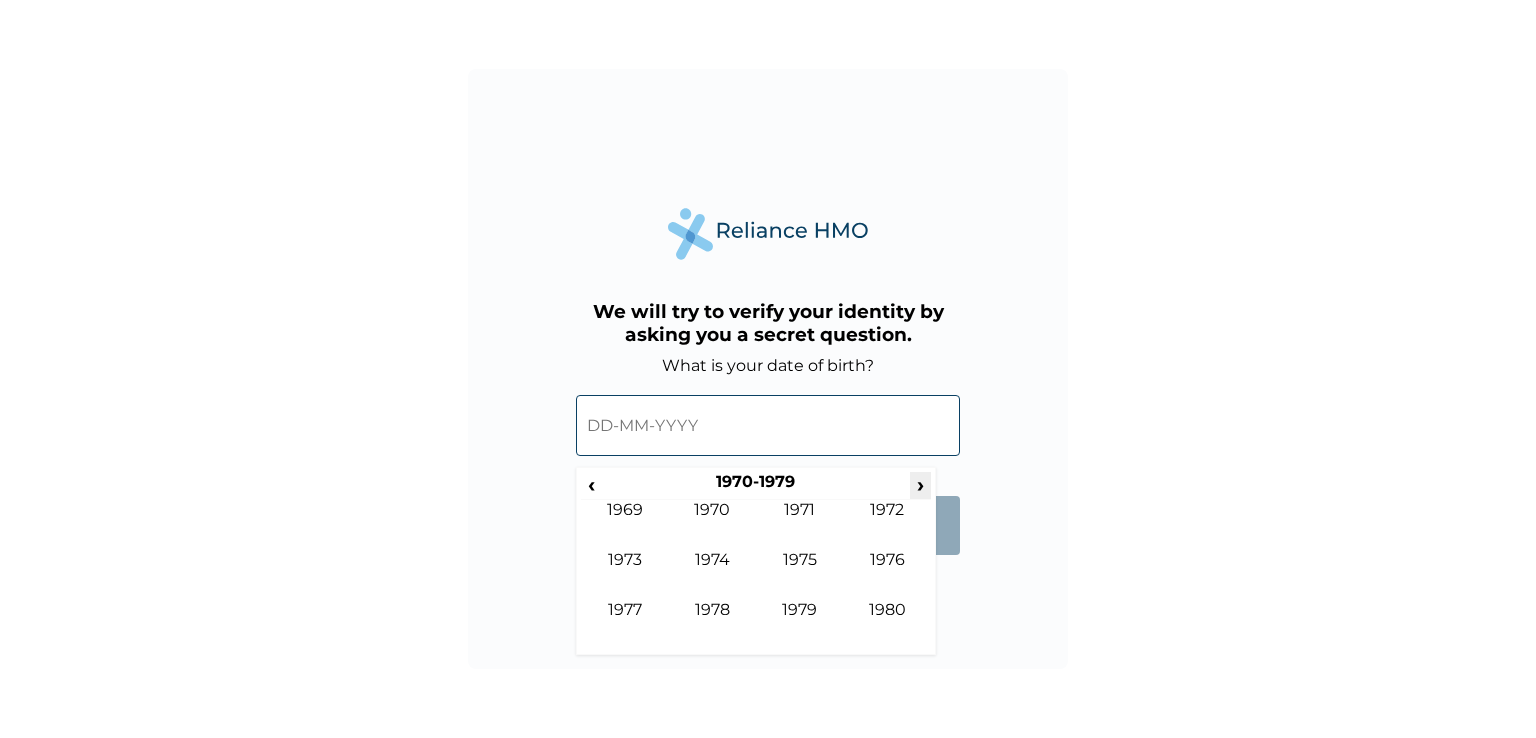 click on "›" at bounding box center [921, 484] 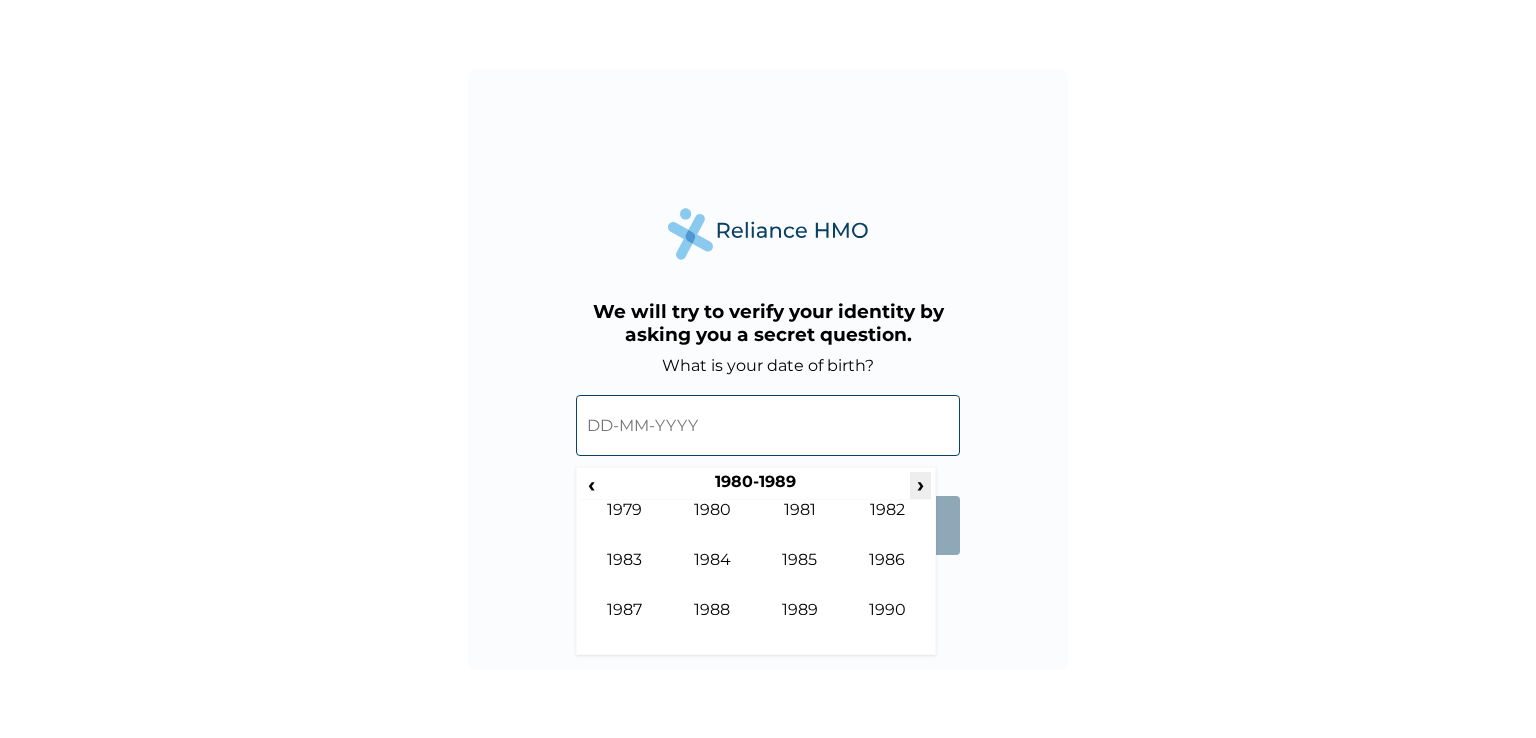 click on "›" at bounding box center [921, 484] 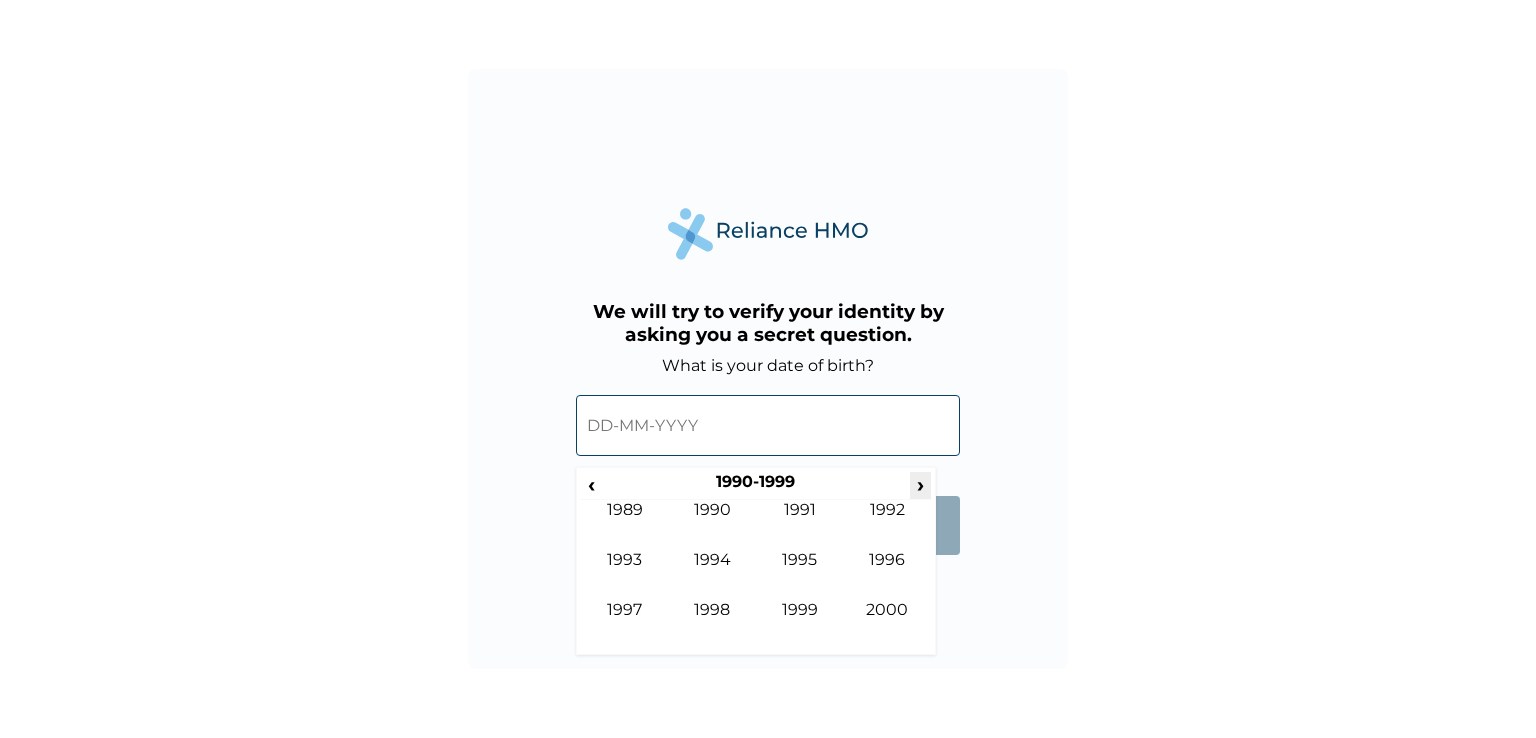 click on "›" at bounding box center (921, 484) 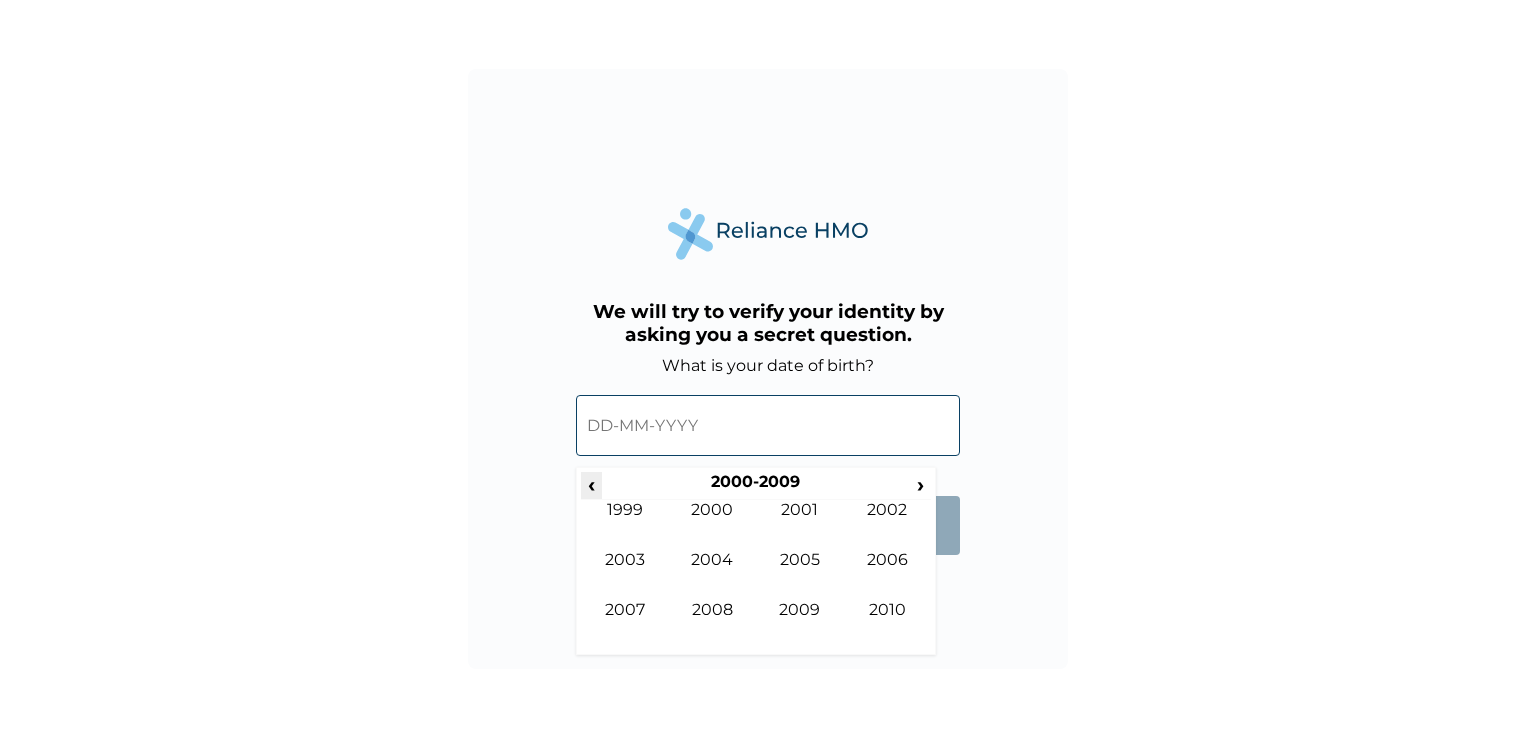 click on "‹" at bounding box center [591, 484] 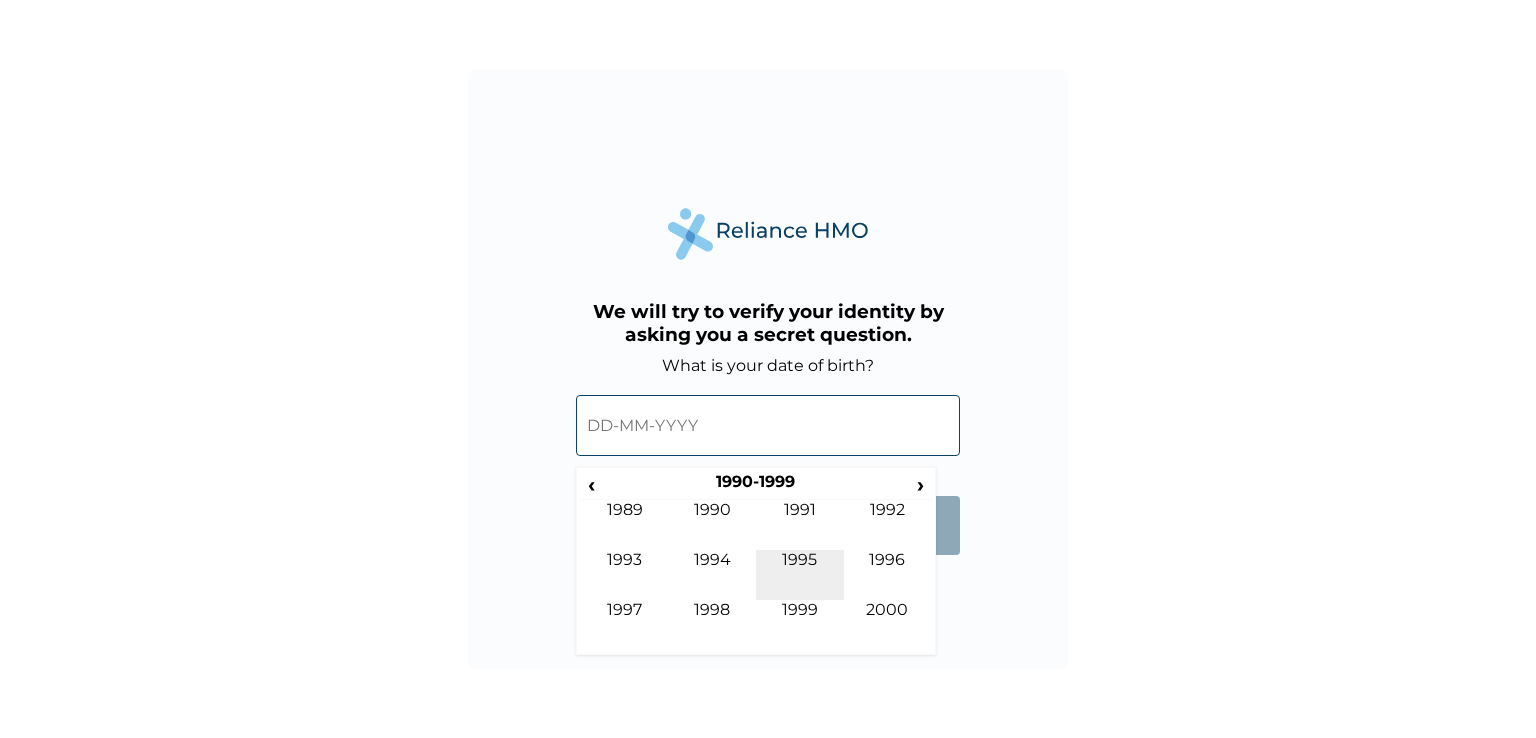click on "1995" at bounding box center (800, 575) 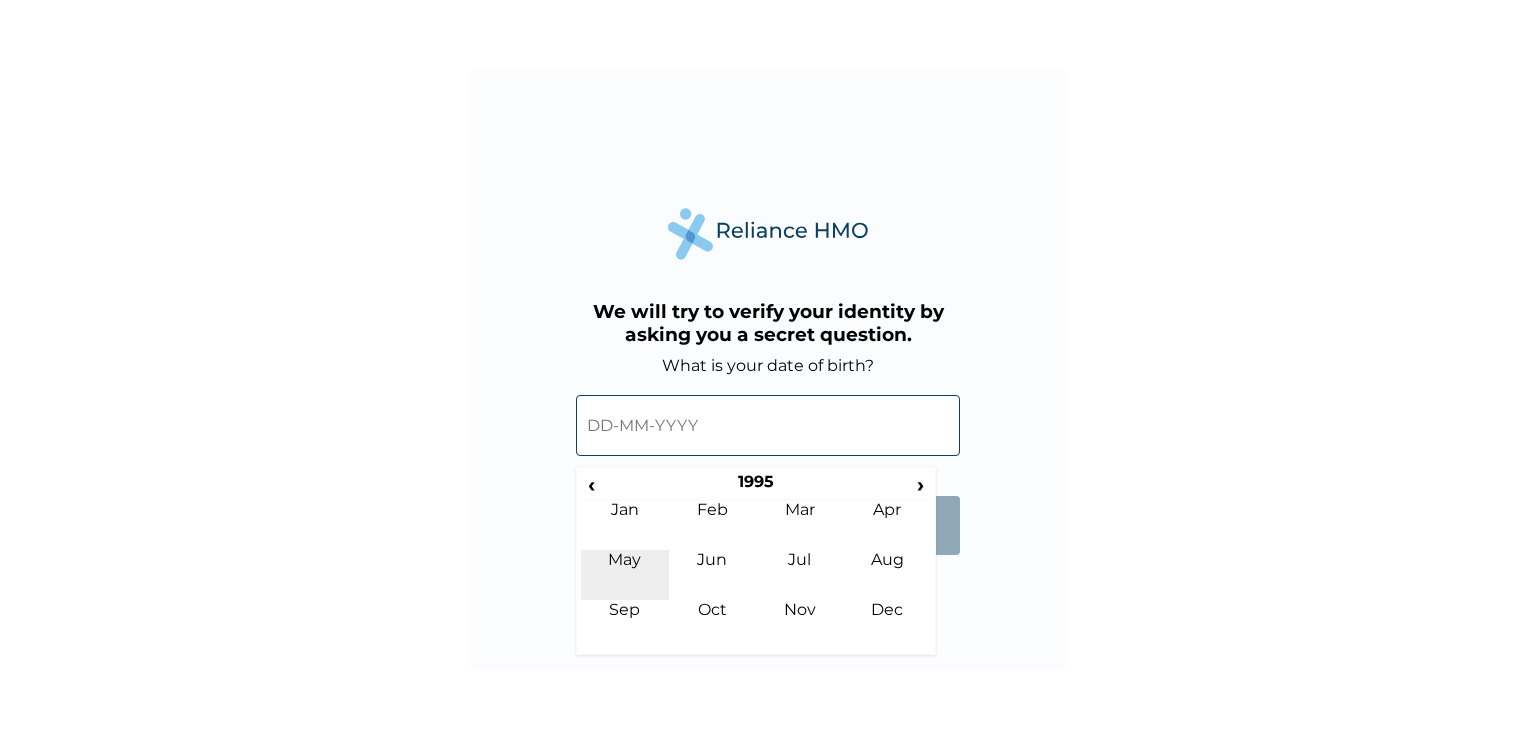 click on "May" at bounding box center [625, 575] 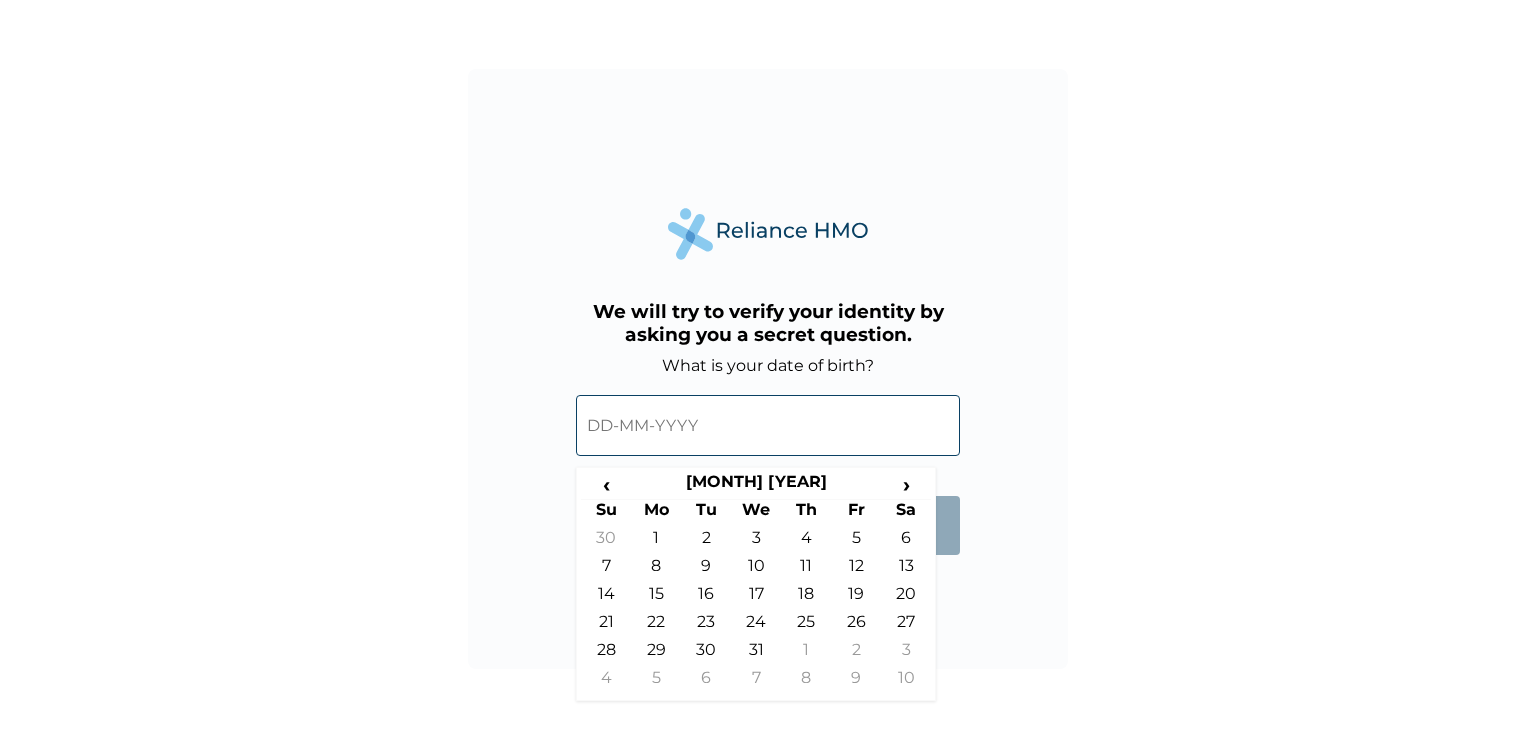 click at bounding box center (768, 425) 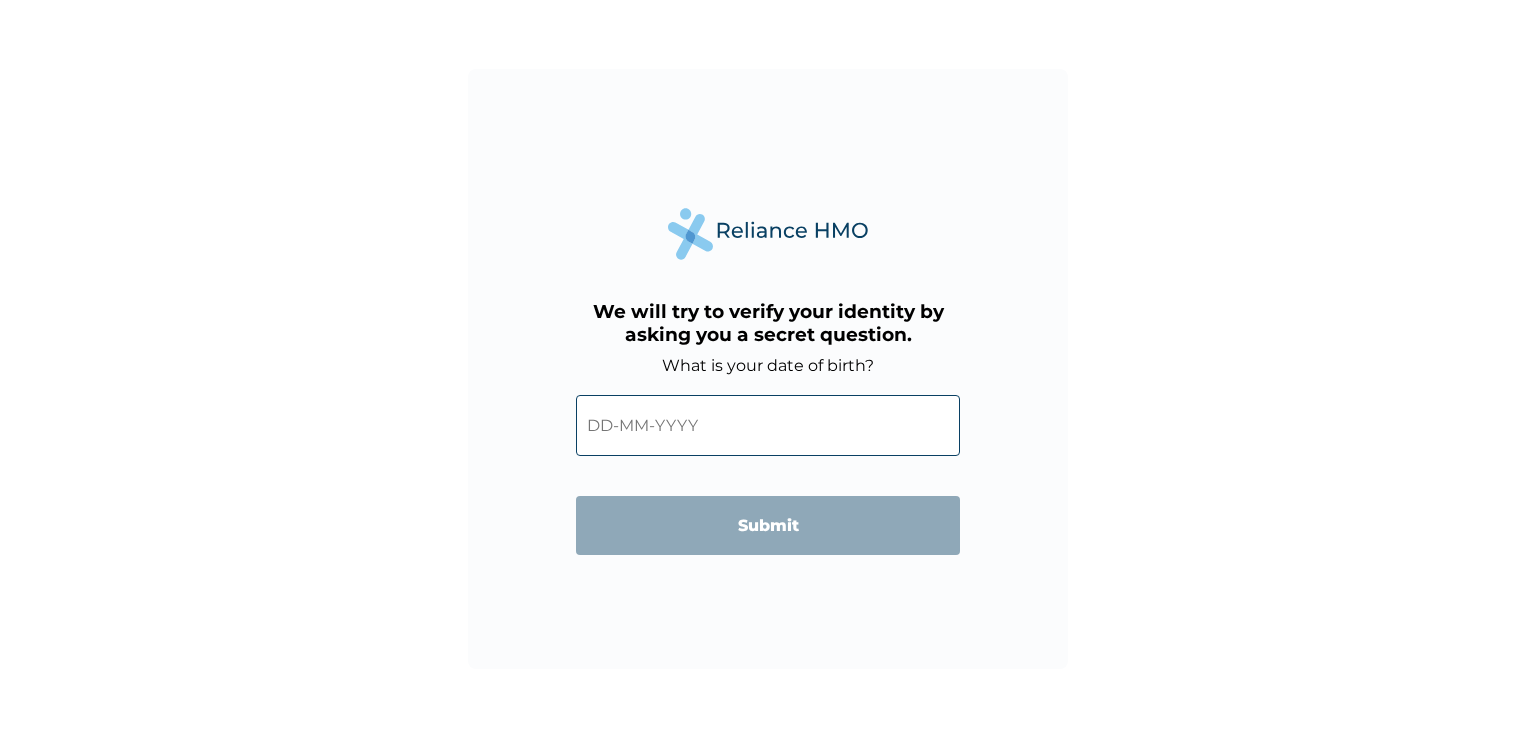 click on "We will try to verify your identity by asking you a secret question. What is your date of birth? ‹ May 1995 › Su Mo Tu We Th Fr Sa 30 1 2 3 4 5 6 7 8 9 10 11 12 13 14 15 16 17 18 19 20 21 22 23 24 25 26 27 28 29 30 31 1 2 3 4 5 6 7 8 9 10 Submit" at bounding box center [768, 369] 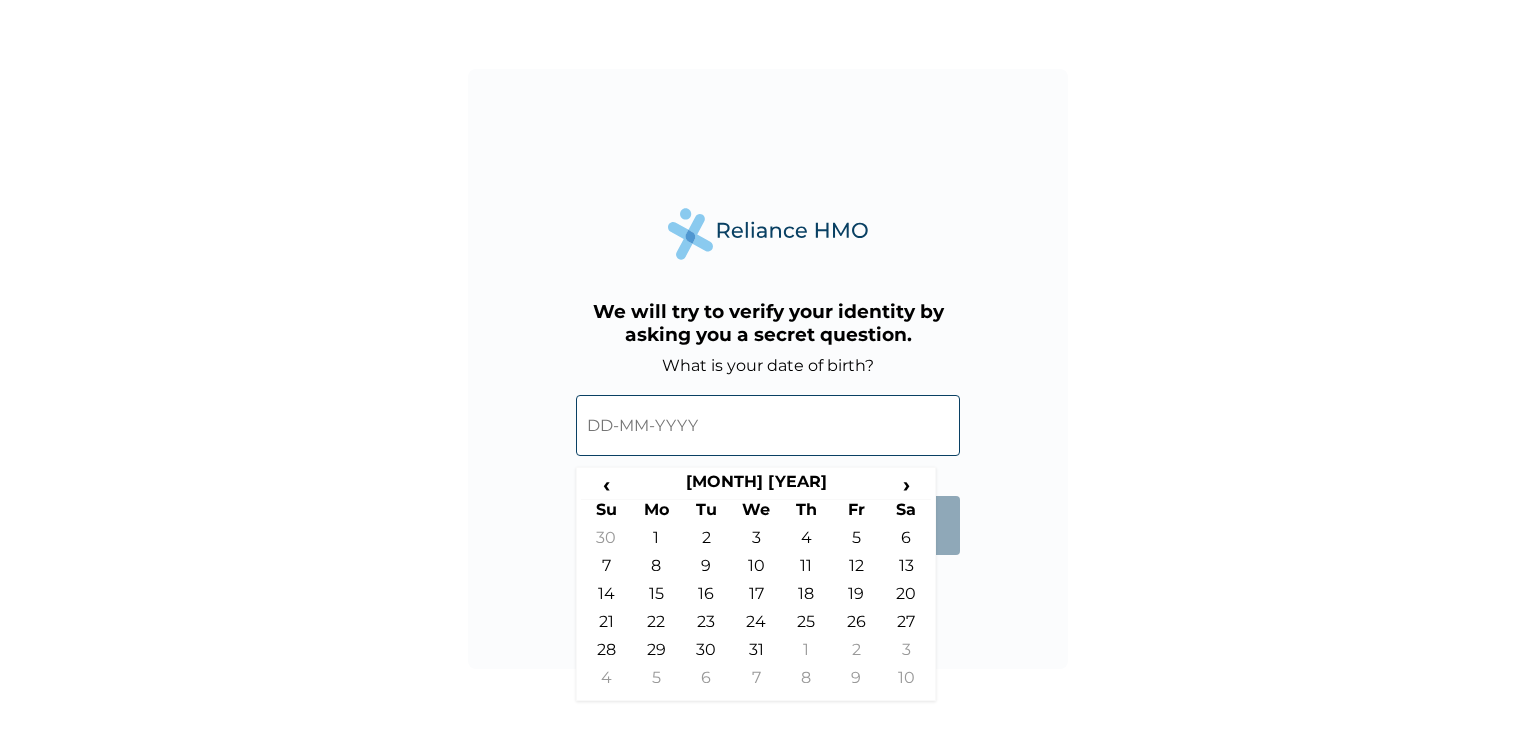 click at bounding box center (768, 425) 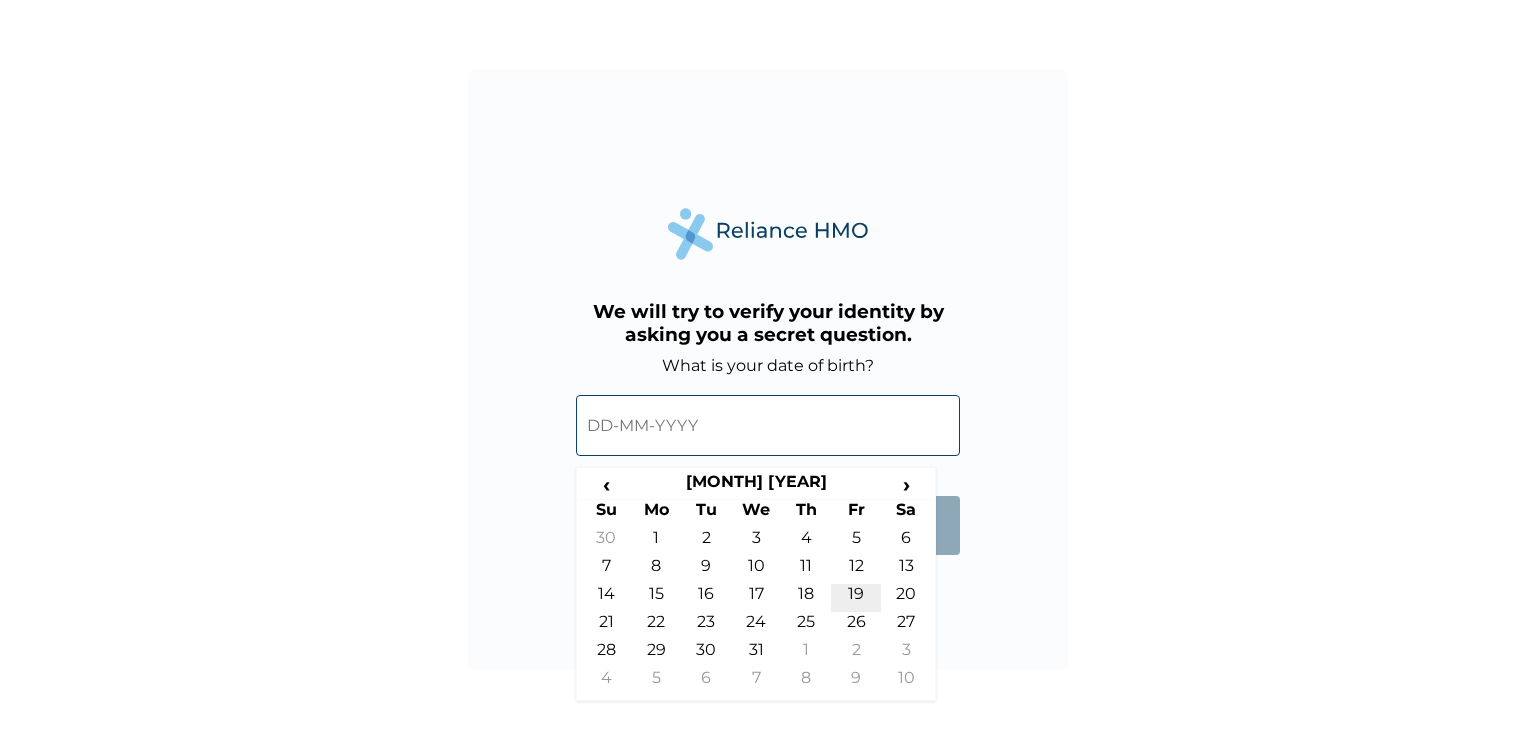 click on "19" at bounding box center (856, 598) 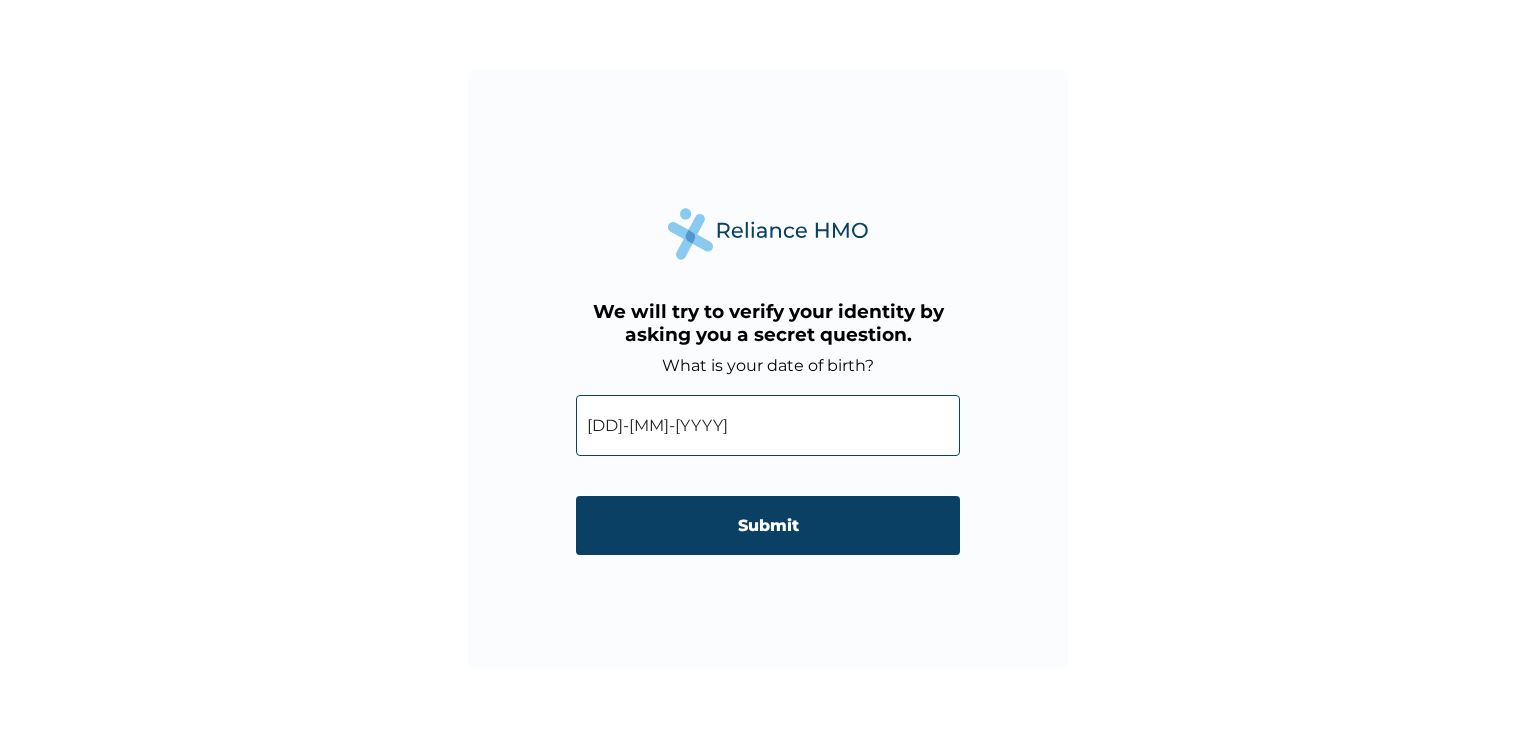 click on "Submit" at bounding box center [768, 525] 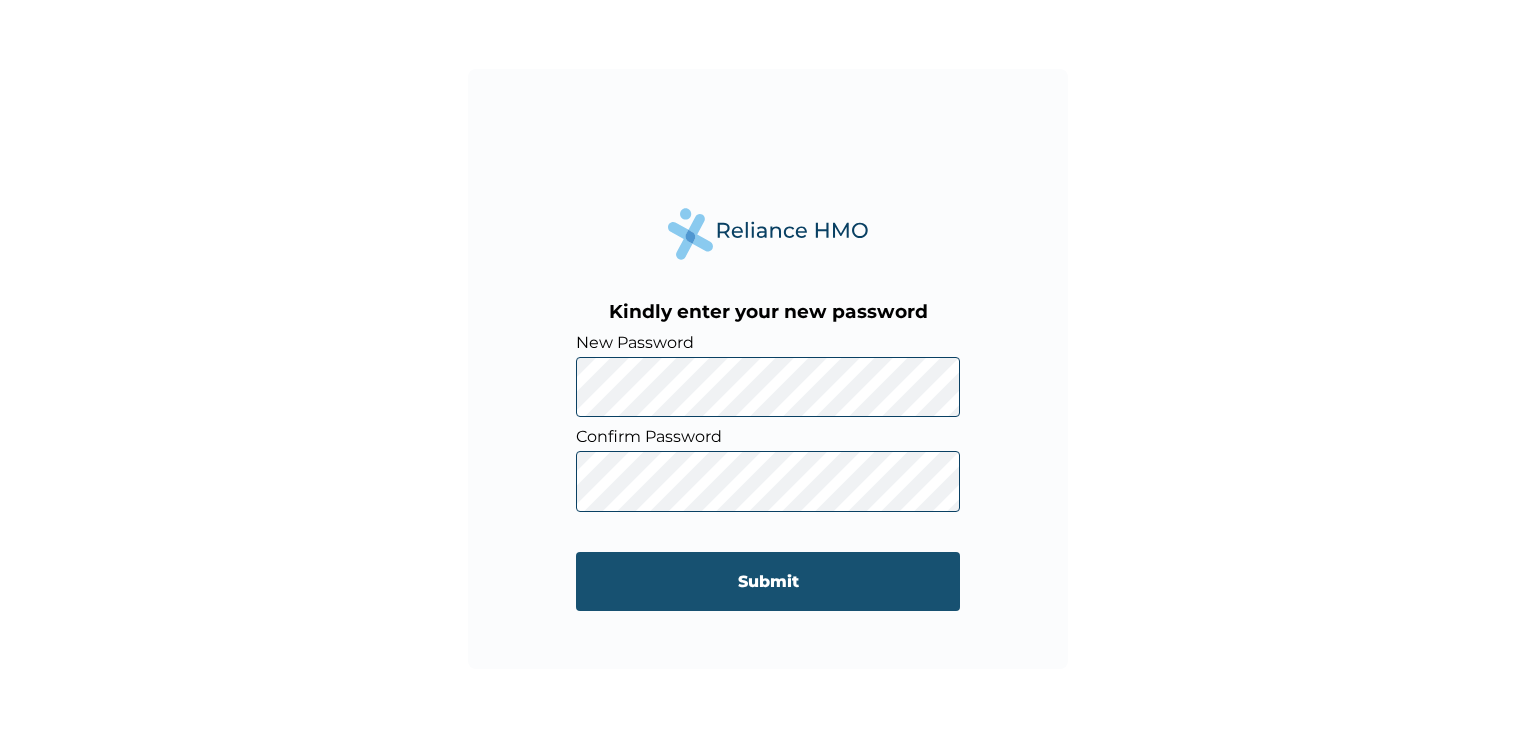 click on "Submit" at bounding box center [768, 581] 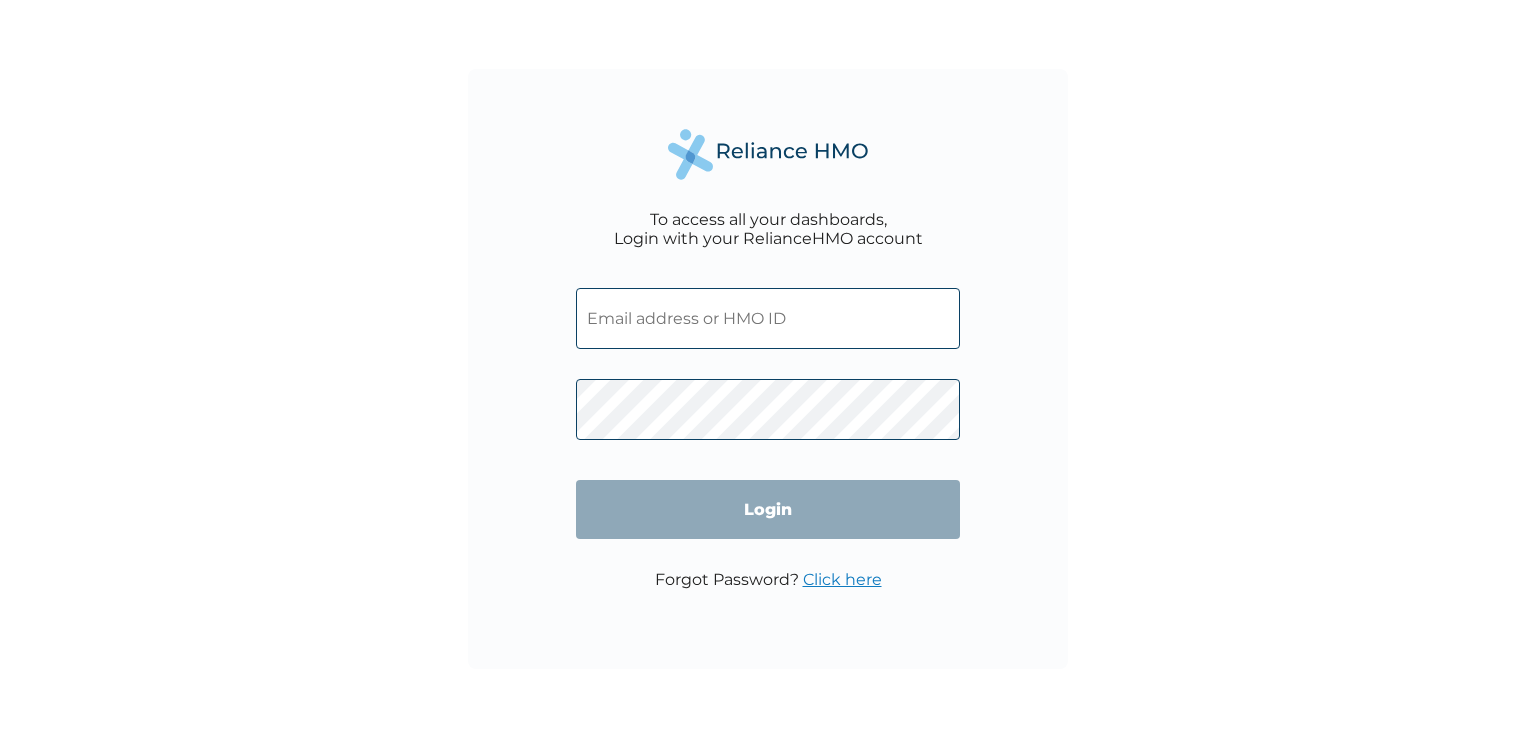scroll, scrollTop: 0, scrollLeft: 0, axis: both 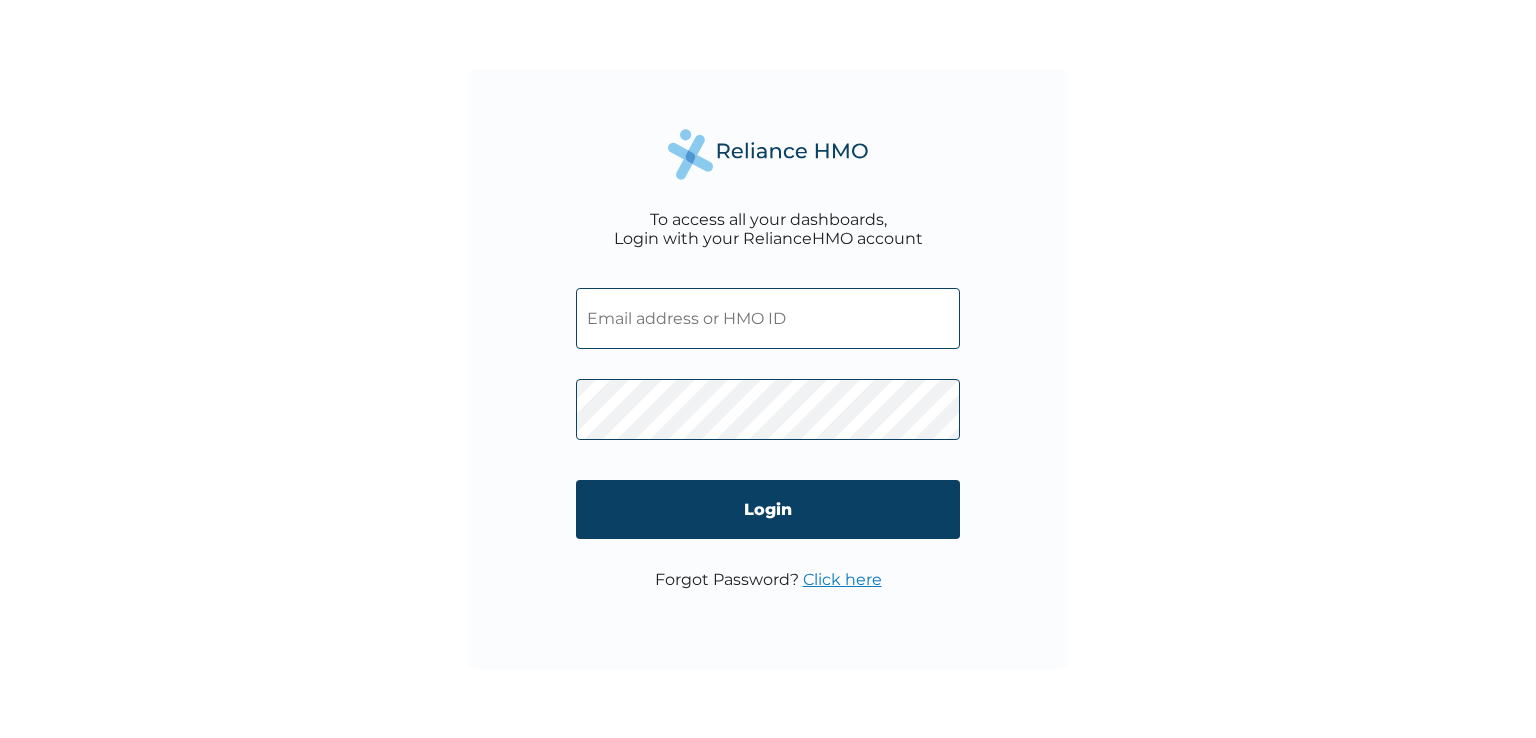 click at bounding box center (768, 318) 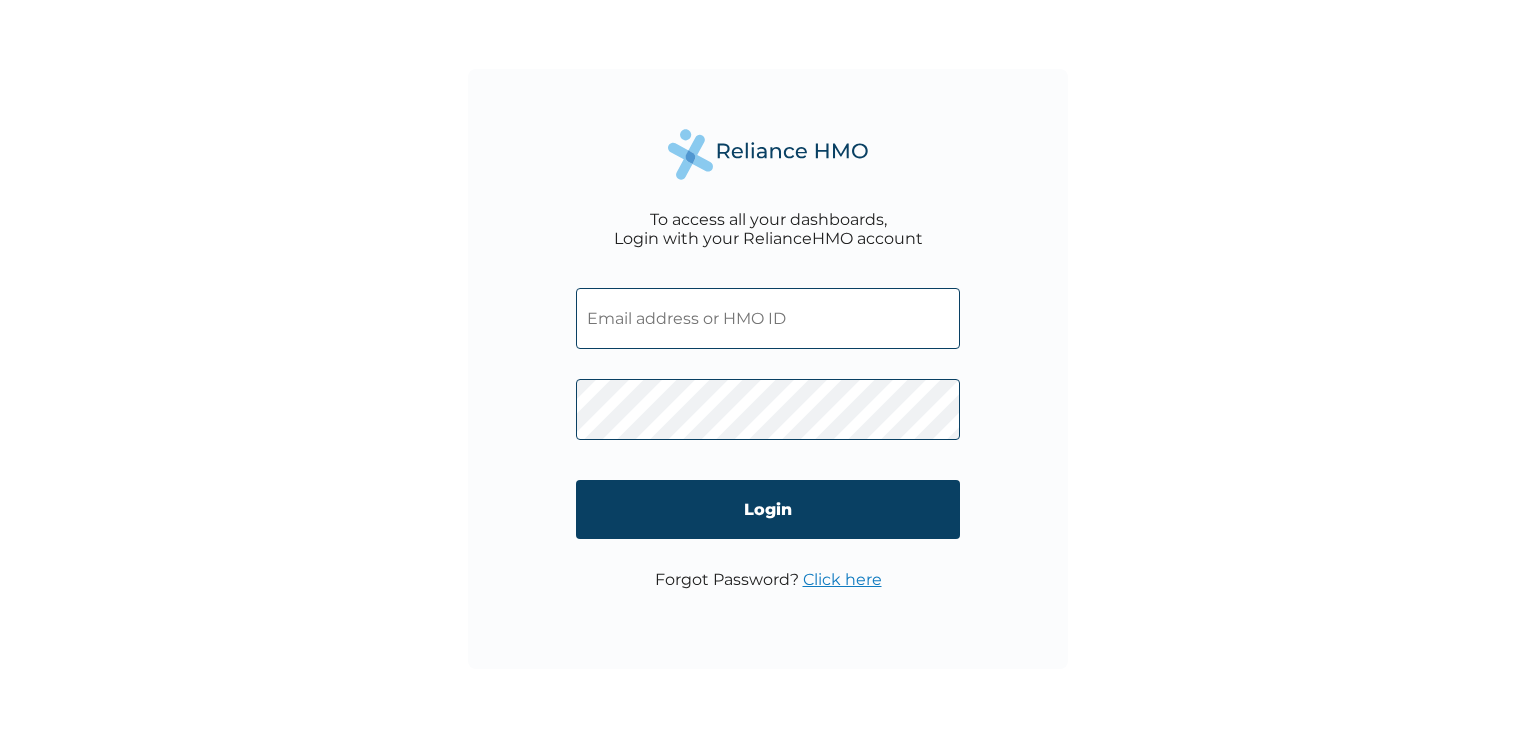 click at bounding box center (768, 318) 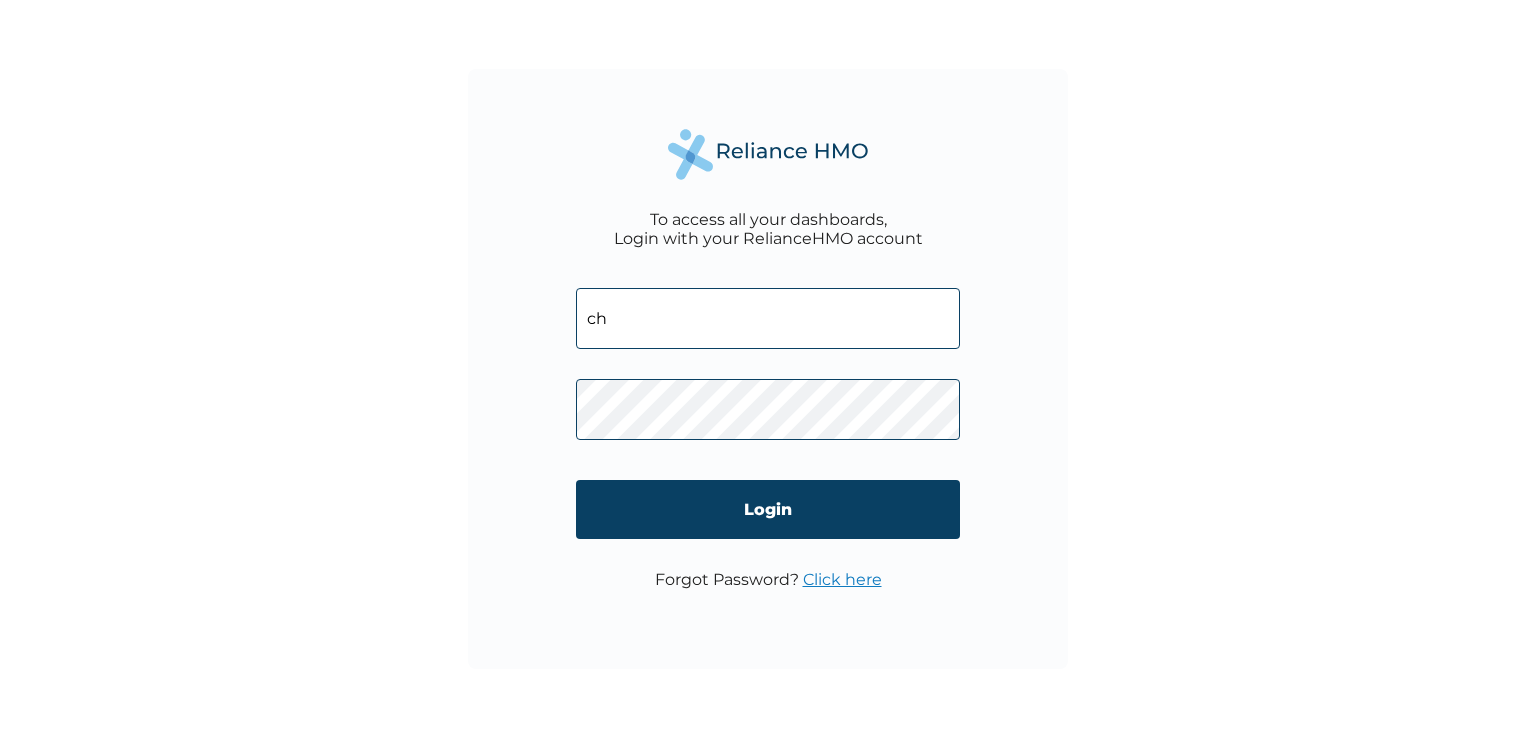 type on "chidi.jerry07@gmail.com" 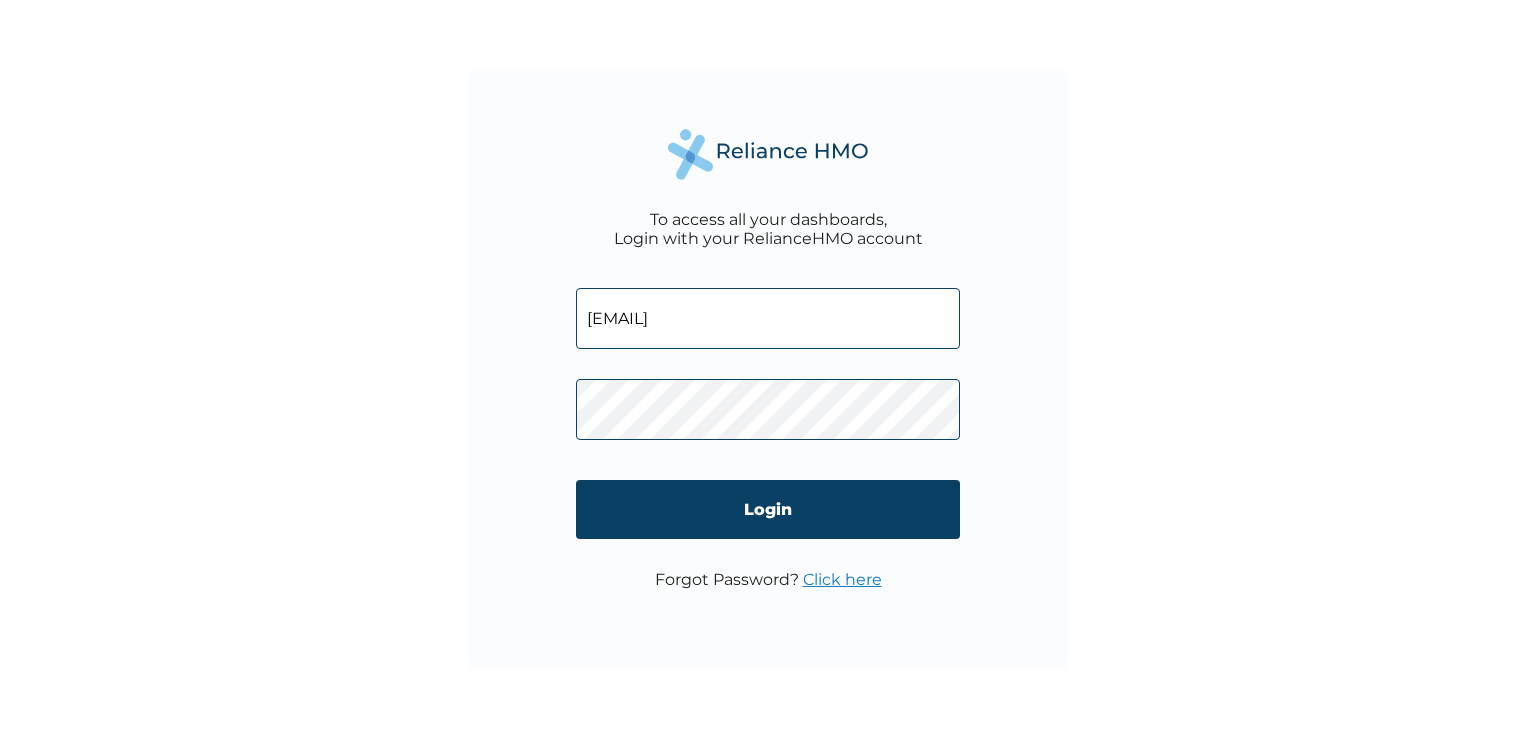 click on "chidi.jerry07@gmail.com Login" at bounding box center (768, 419) 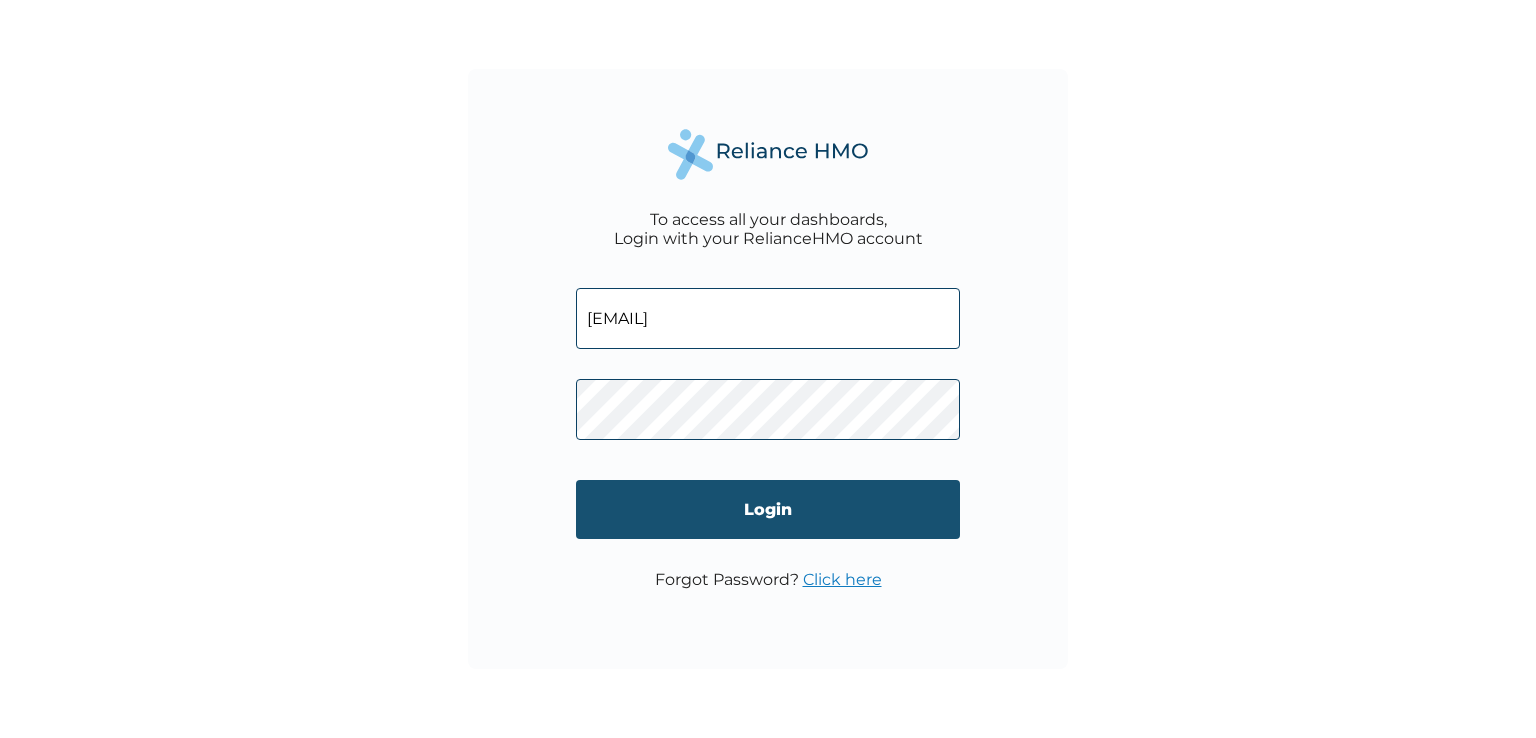 click on "Login" at bounding box center [768, 509] 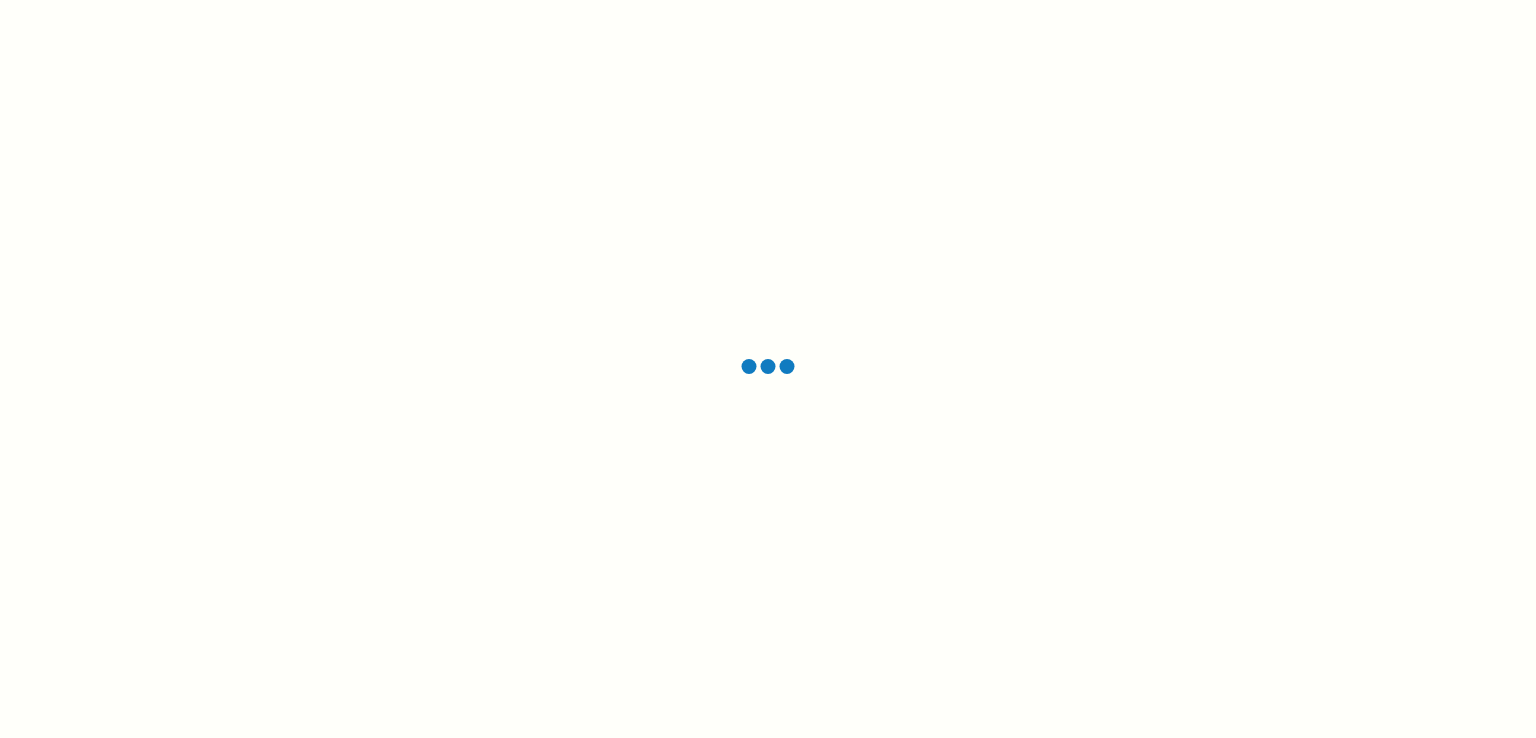 scroll, scrollTop: 0, scrollLeft: 0, axis: both 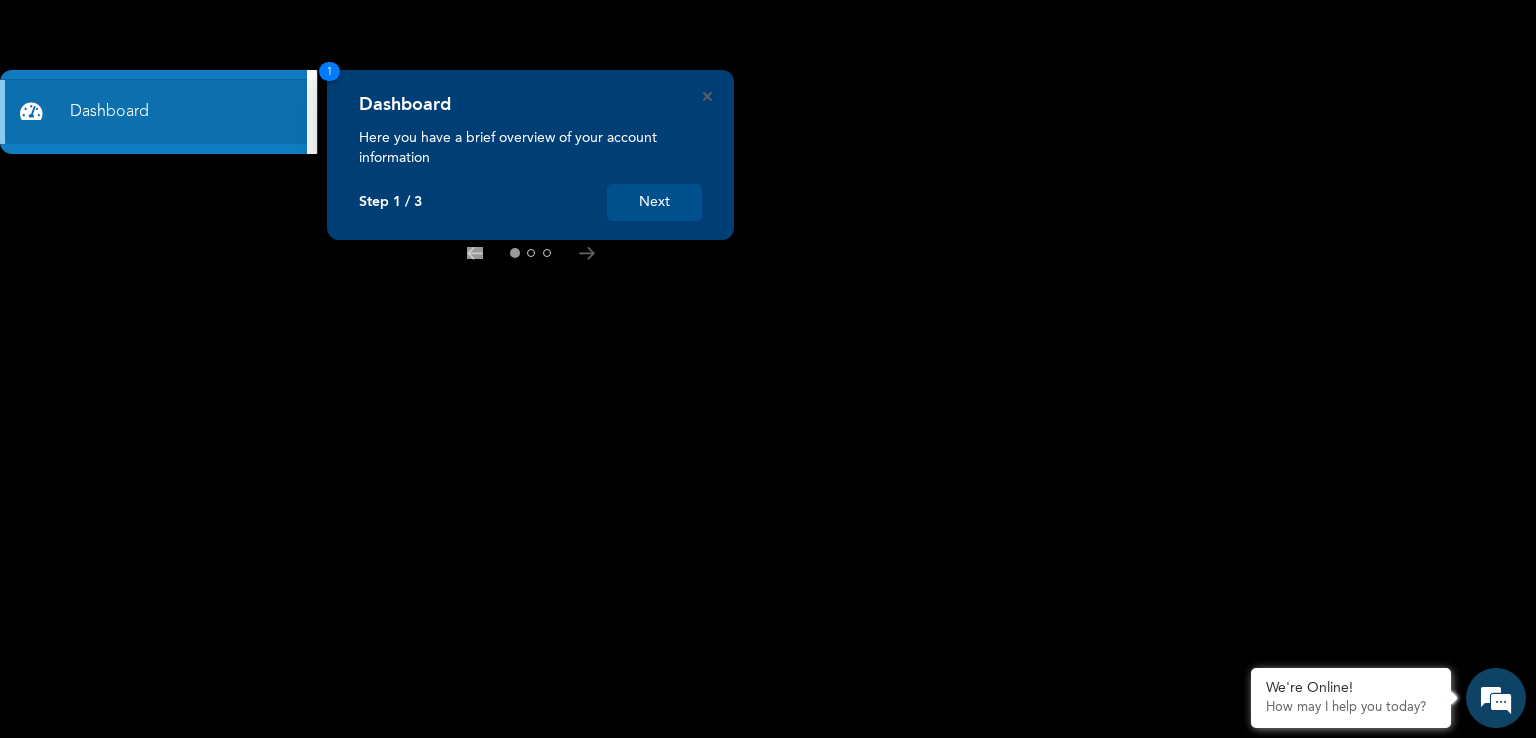 click on "Next" at bounding box center (654, 202) 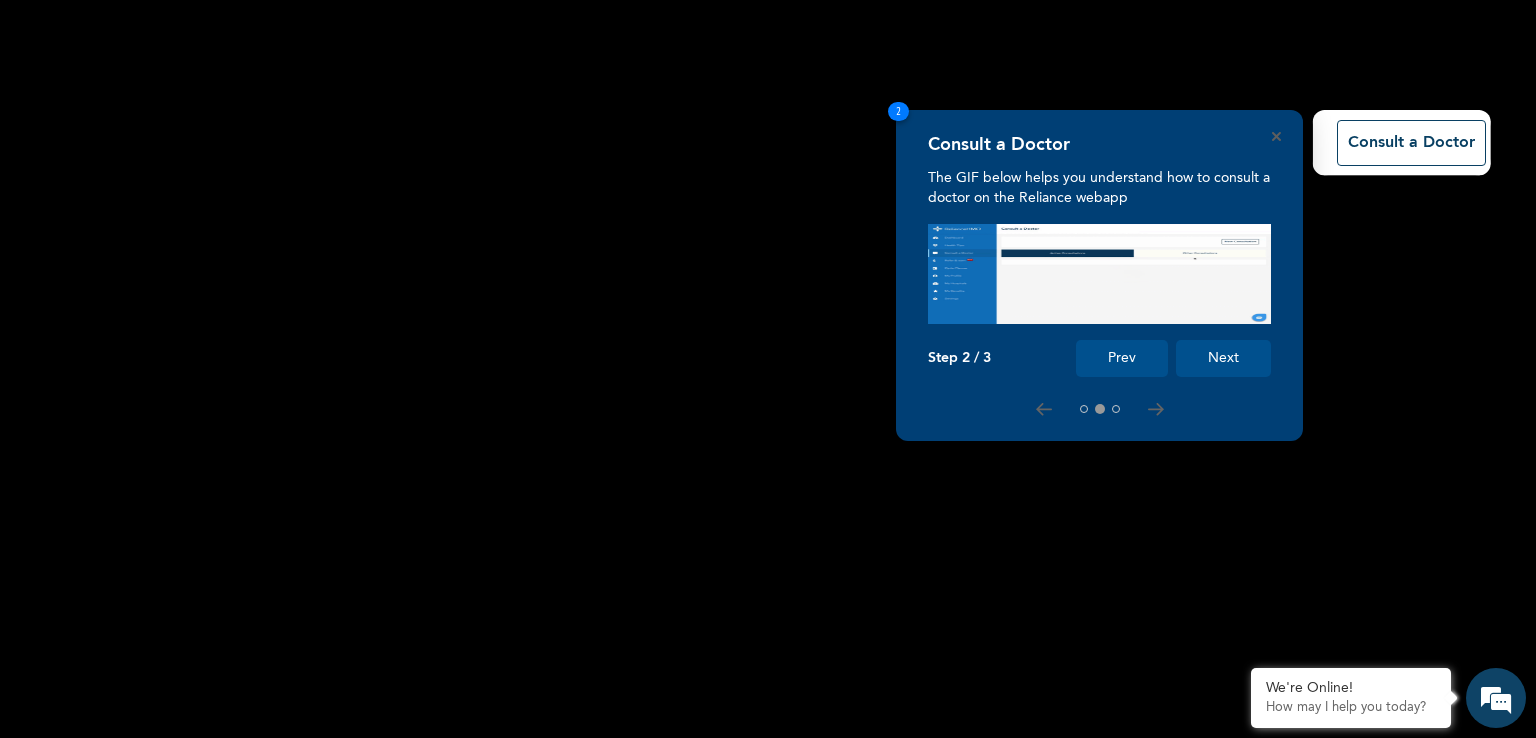 click on "Next" at bounding box center (1223, 358) 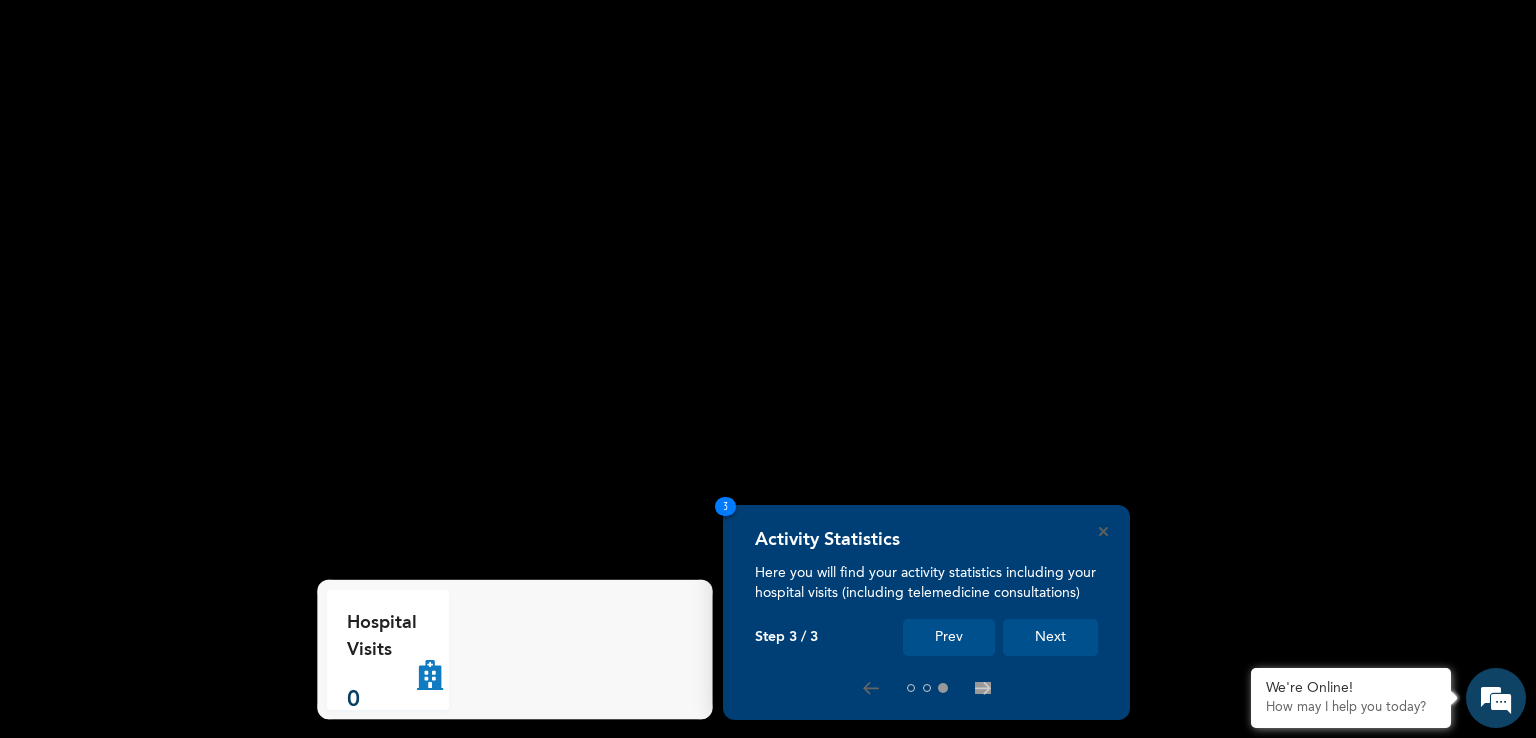 click on "Next" at bounding box center [1050, 637] 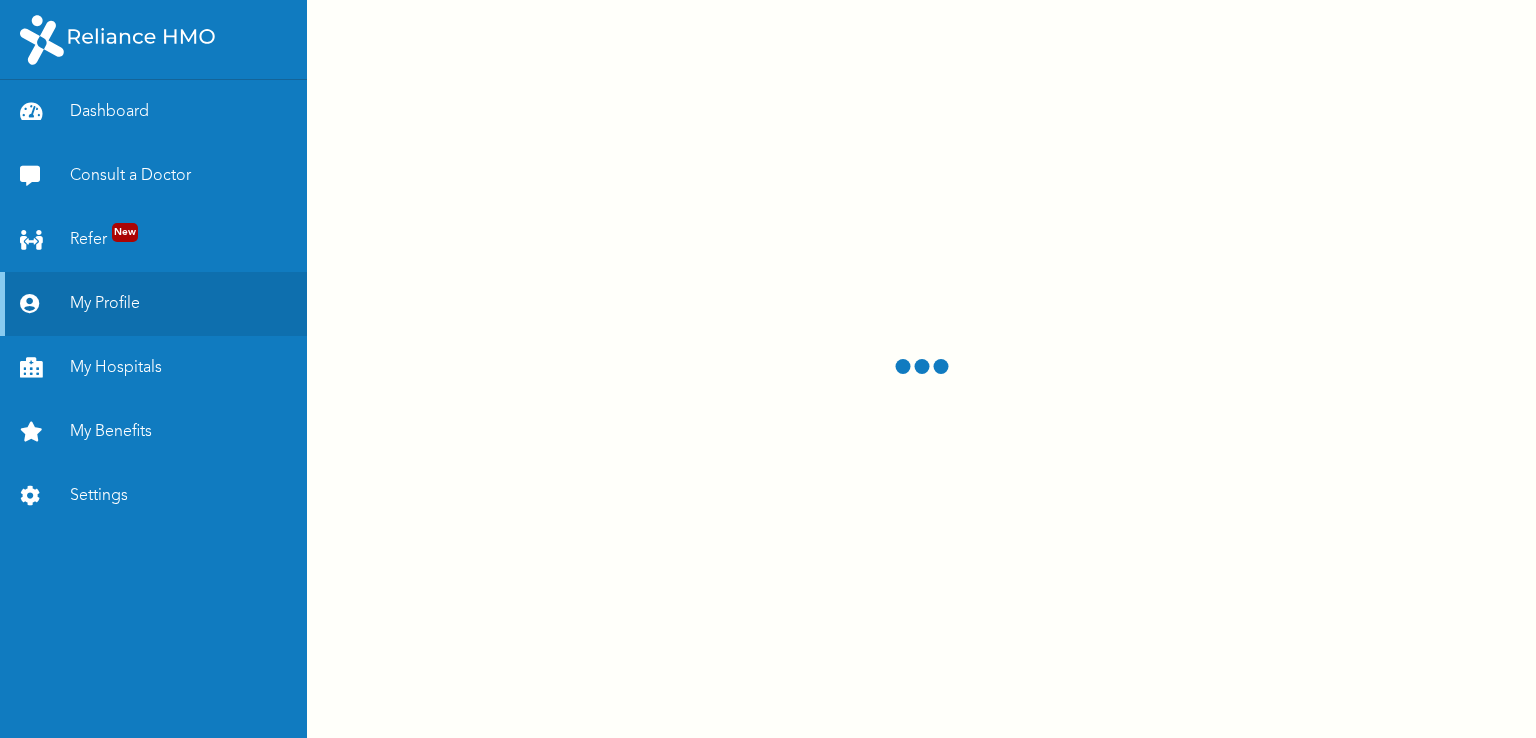 scroll, scrollTop: 0, scrollLeft: 0, axis: both 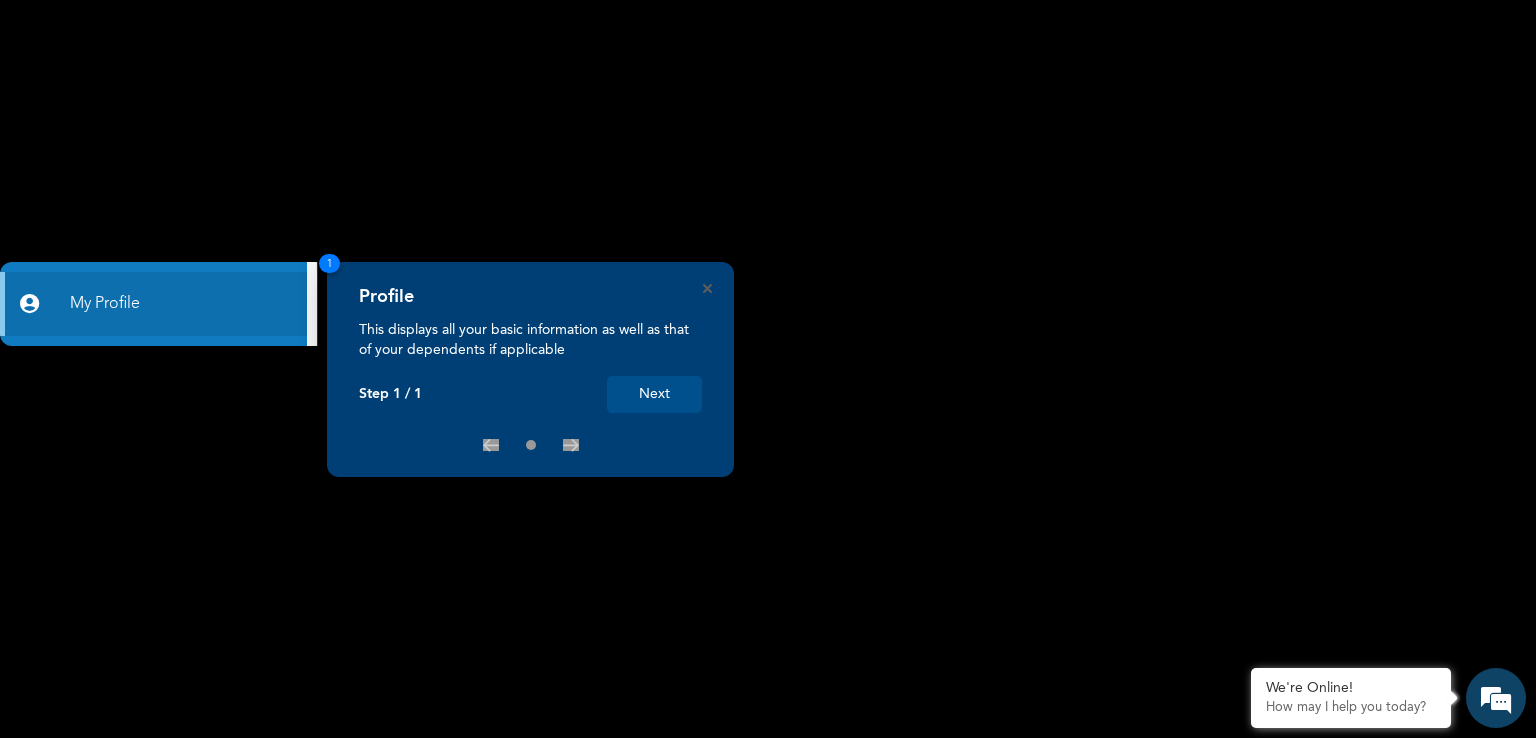 click on "Next" at bounding box center (654, 394) 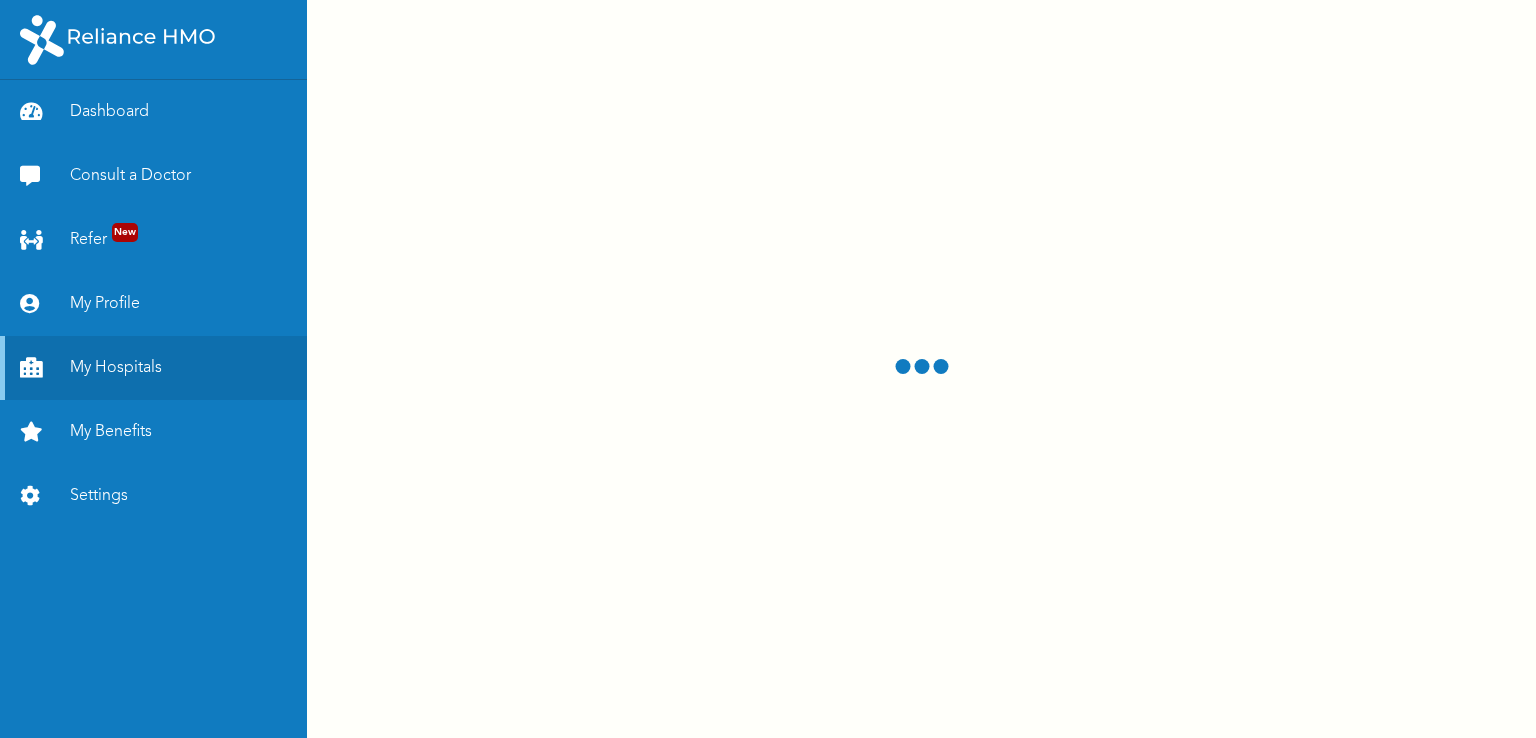 scroll, scrollTop: 0, scrollLeft: 0, axis: both 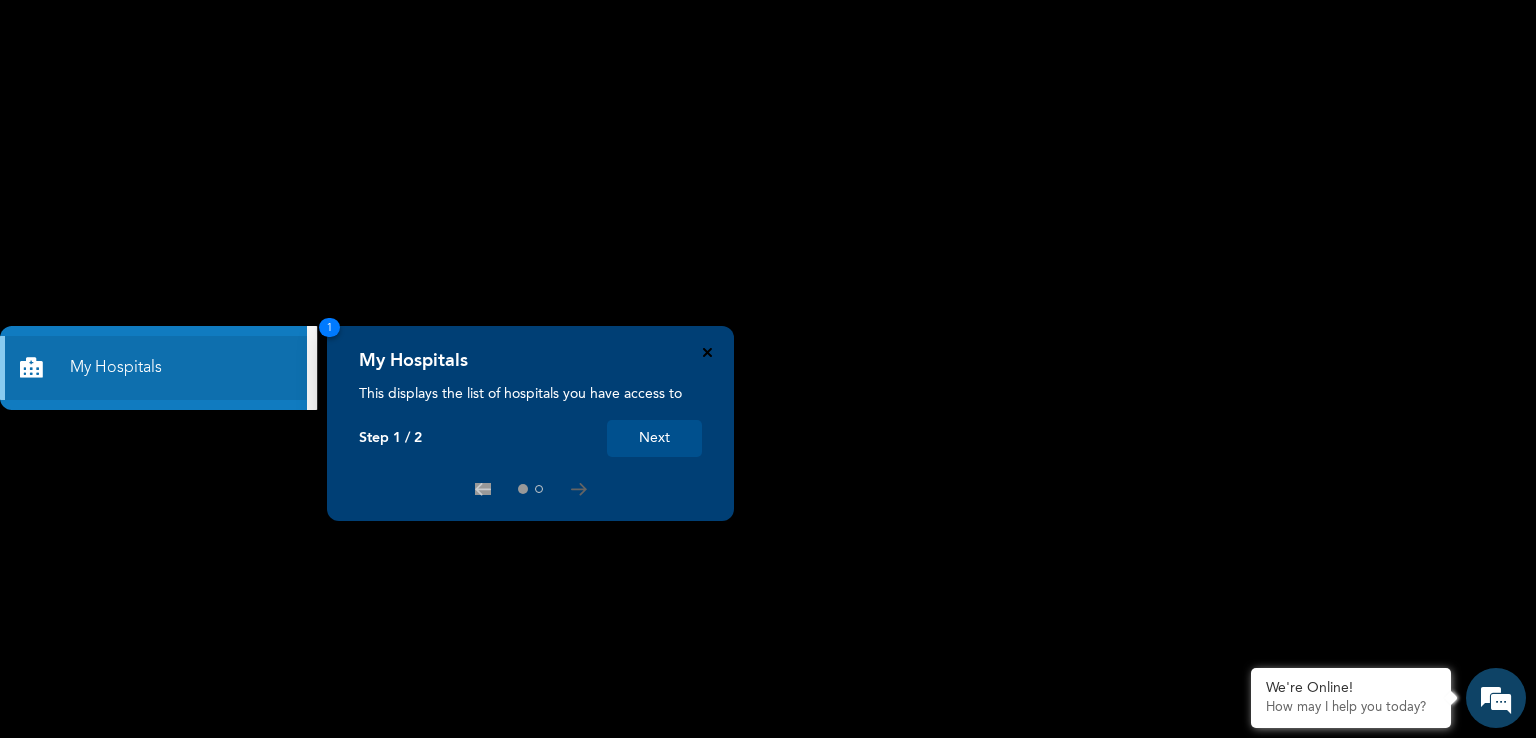 drag, startPoint x: 719, startPoint y: 354, endPoint x: 704, endPoint y: 352, distance: 15.132746 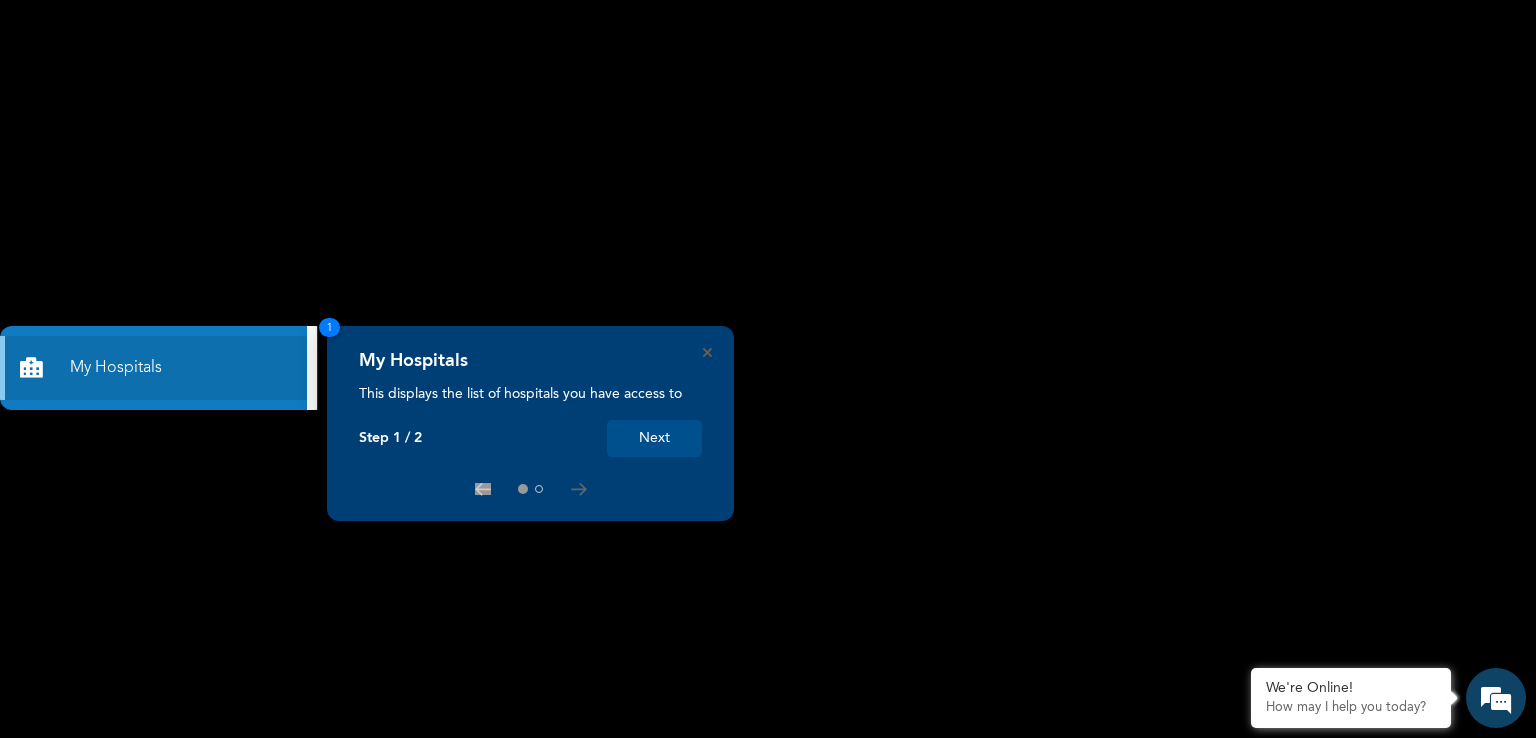 click 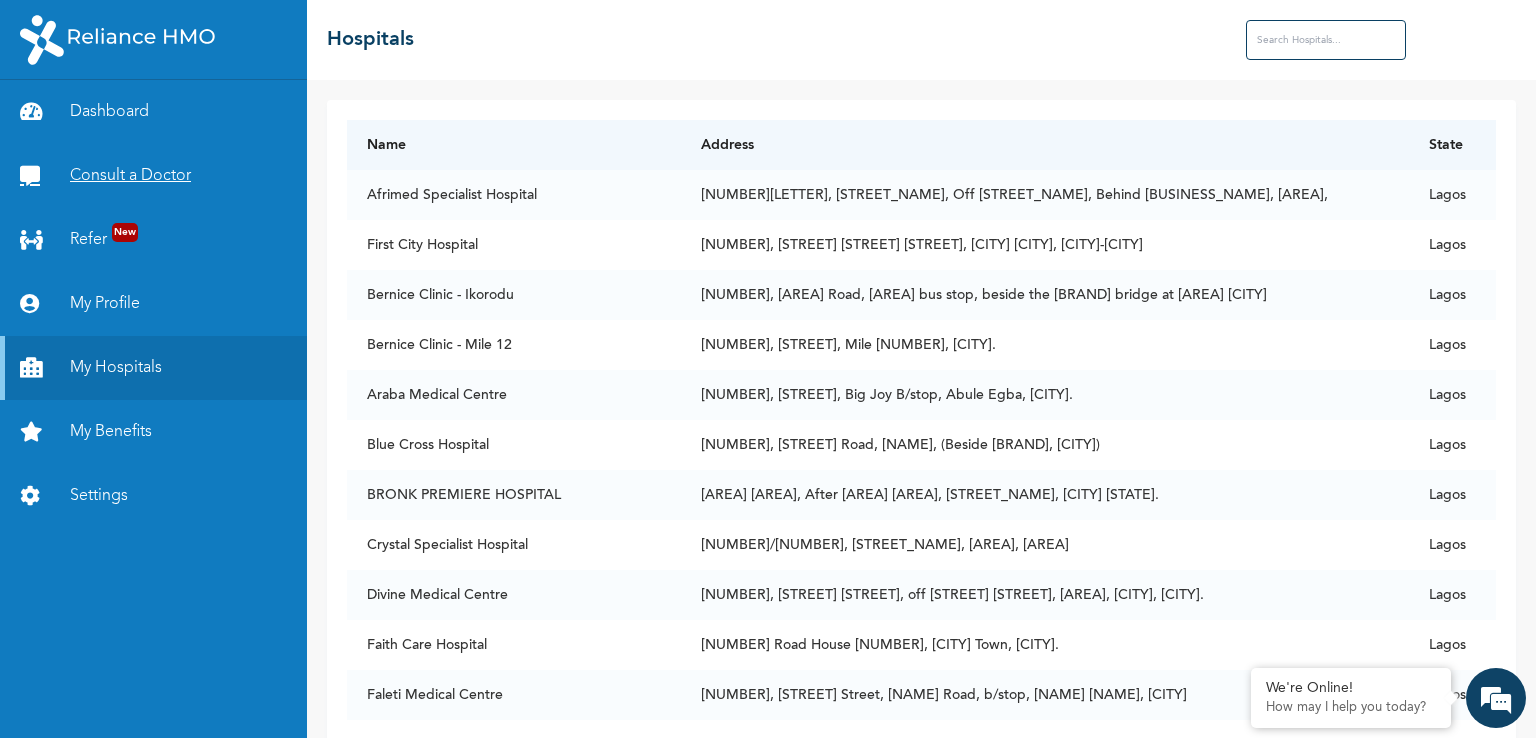 click on "Consult a Doctor" at bounding box center (153, 176) 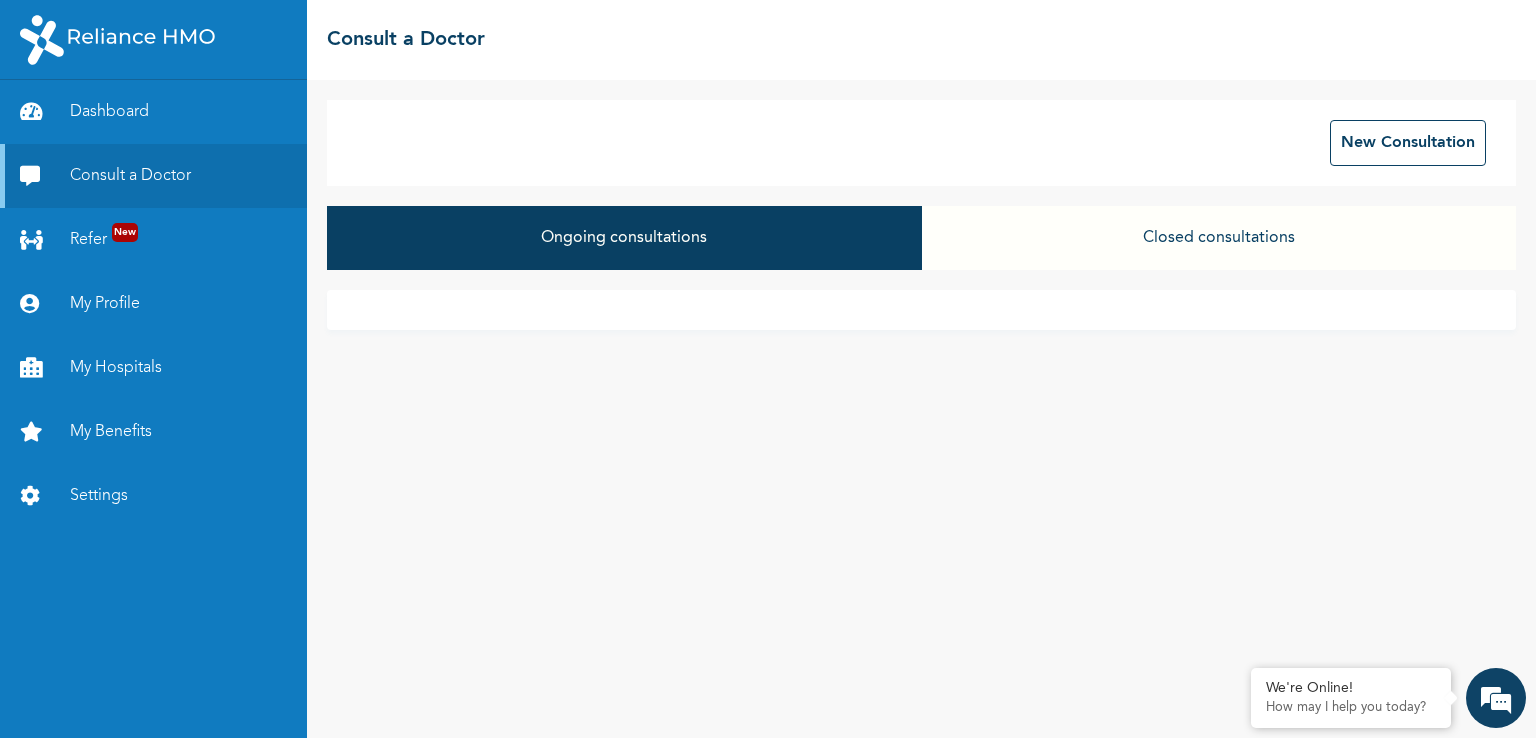 scroll, scrollTop: 0, scrollLeft: 0, axis: both 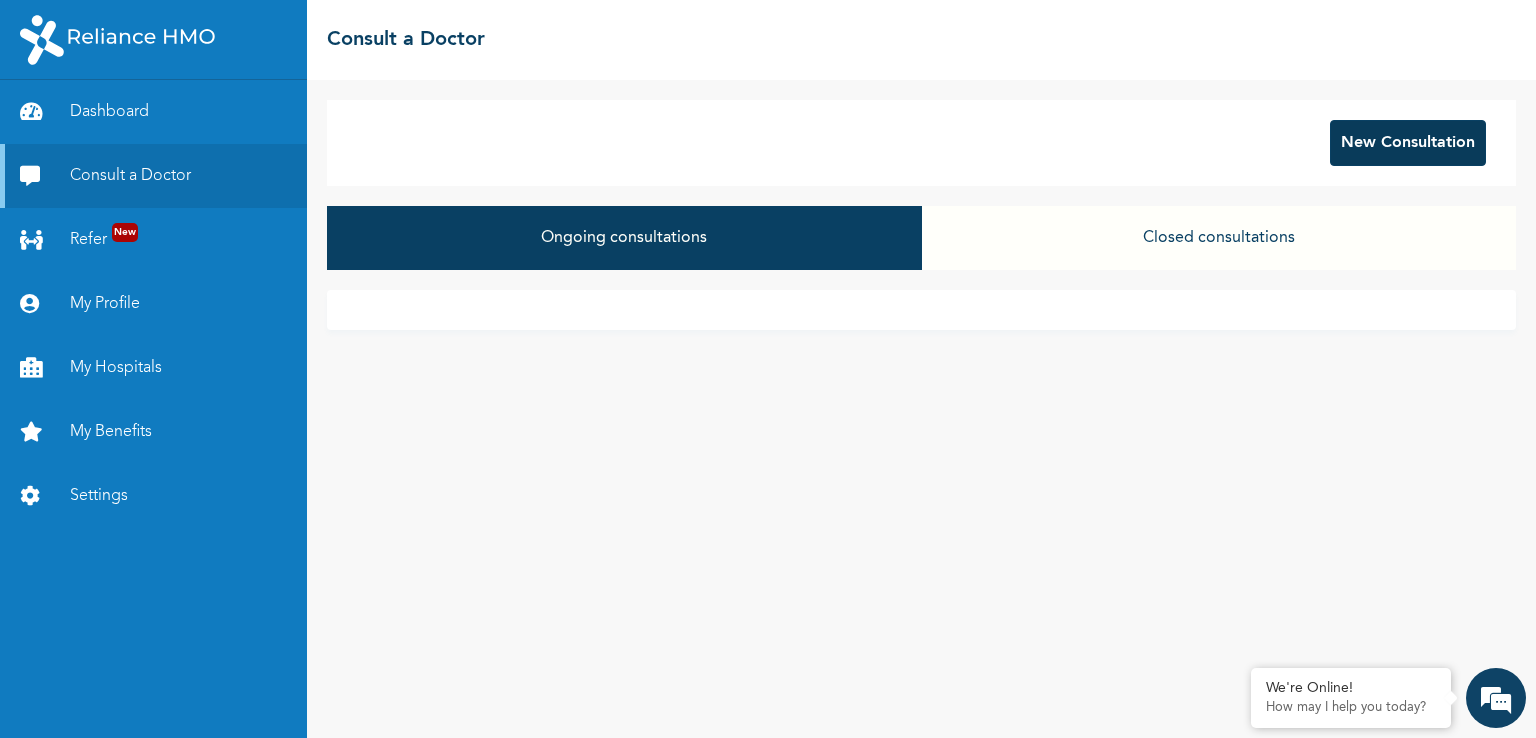 click on "New Consultation" at bounding box center [1408, 143] 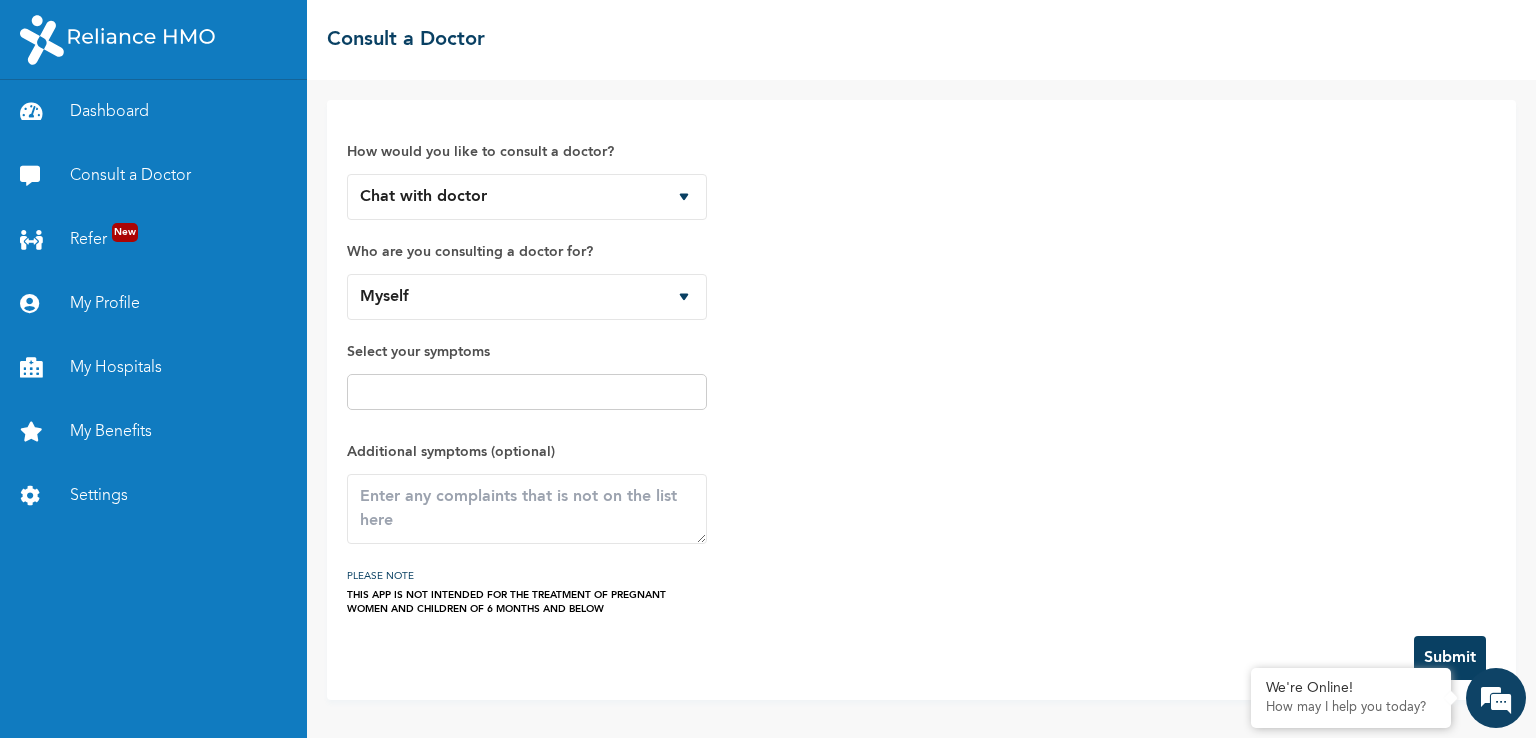 click at bounding box center [527, 392] 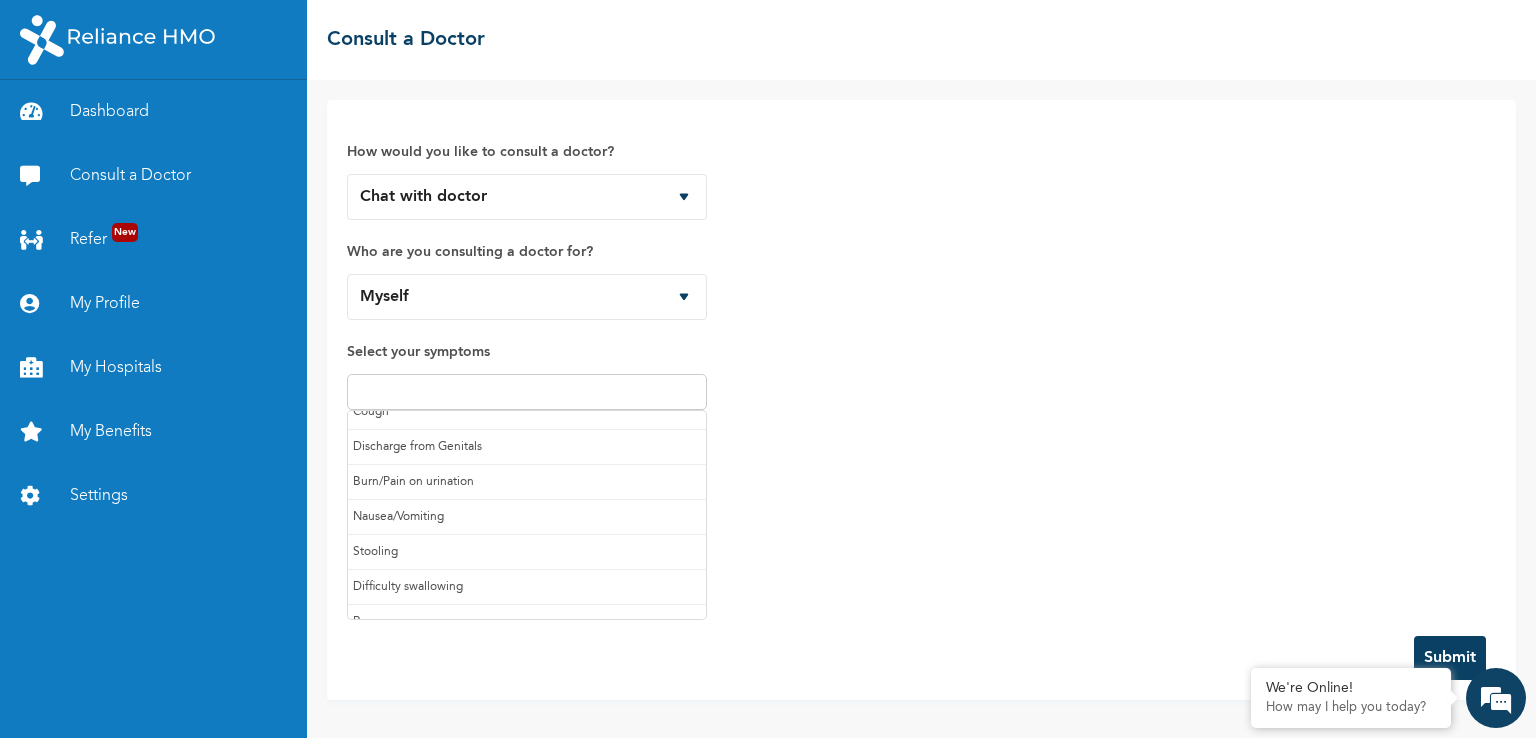 scroll, scrollTop: 0, scrollLeft: 0, axis: both 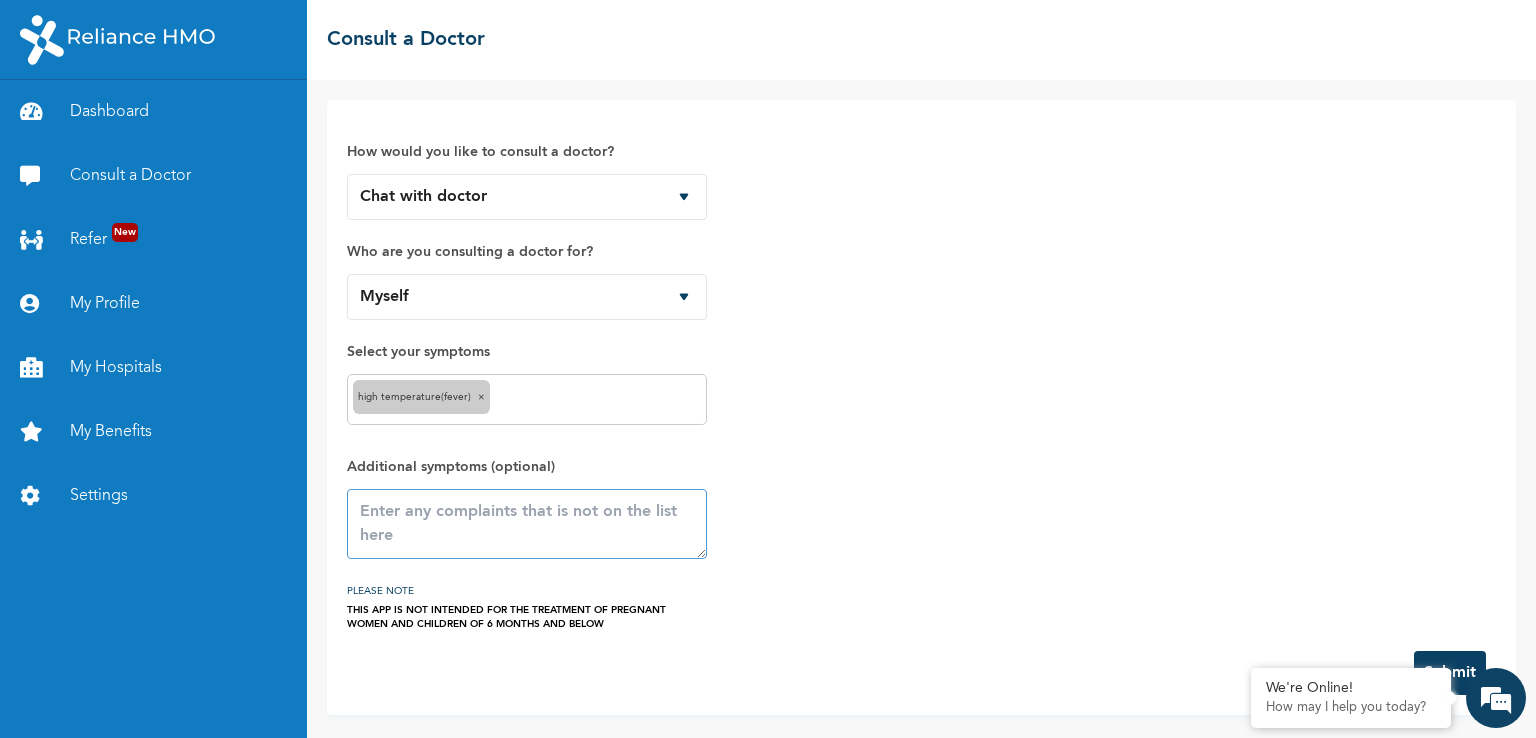 click at bounding box center (527, 524) 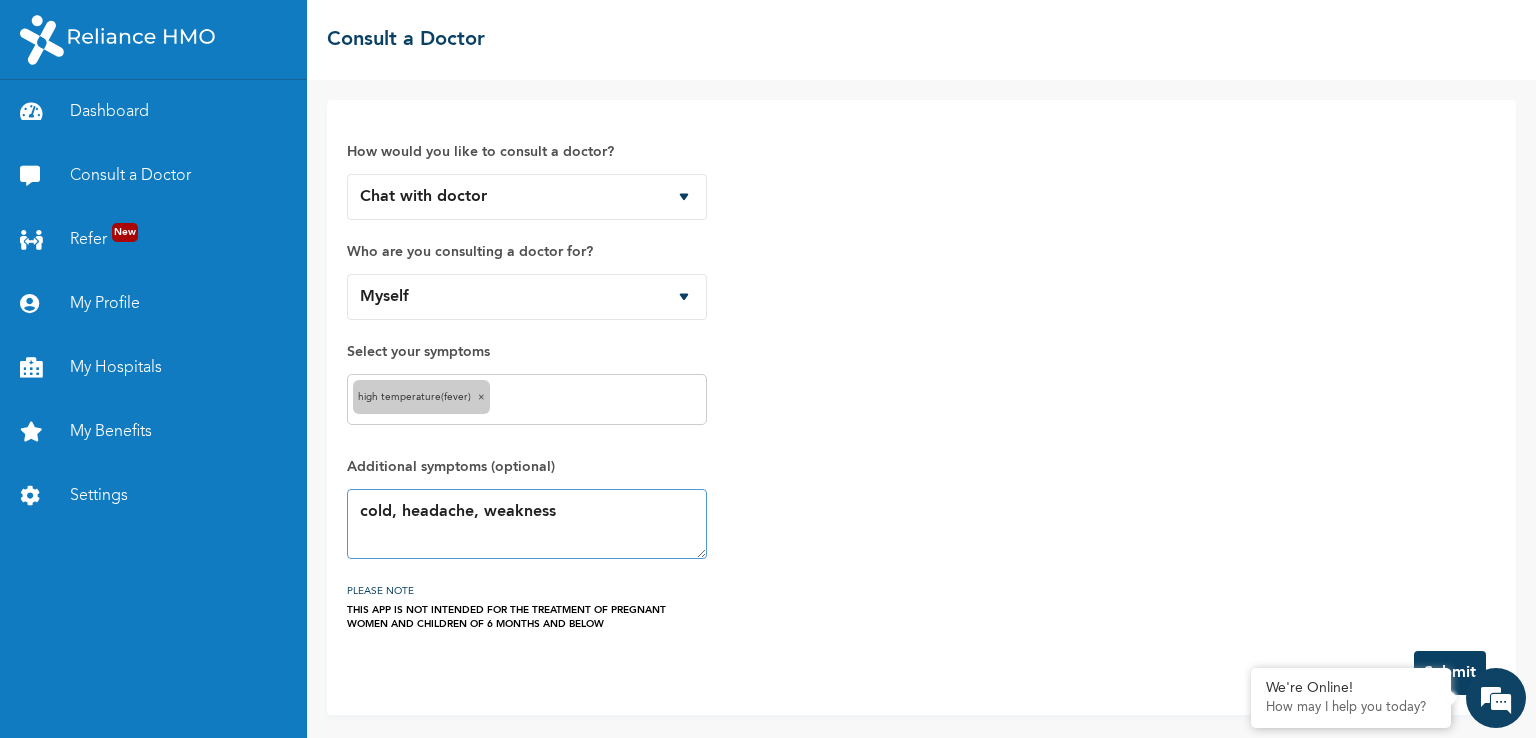 type on "cold, headache, weakness" 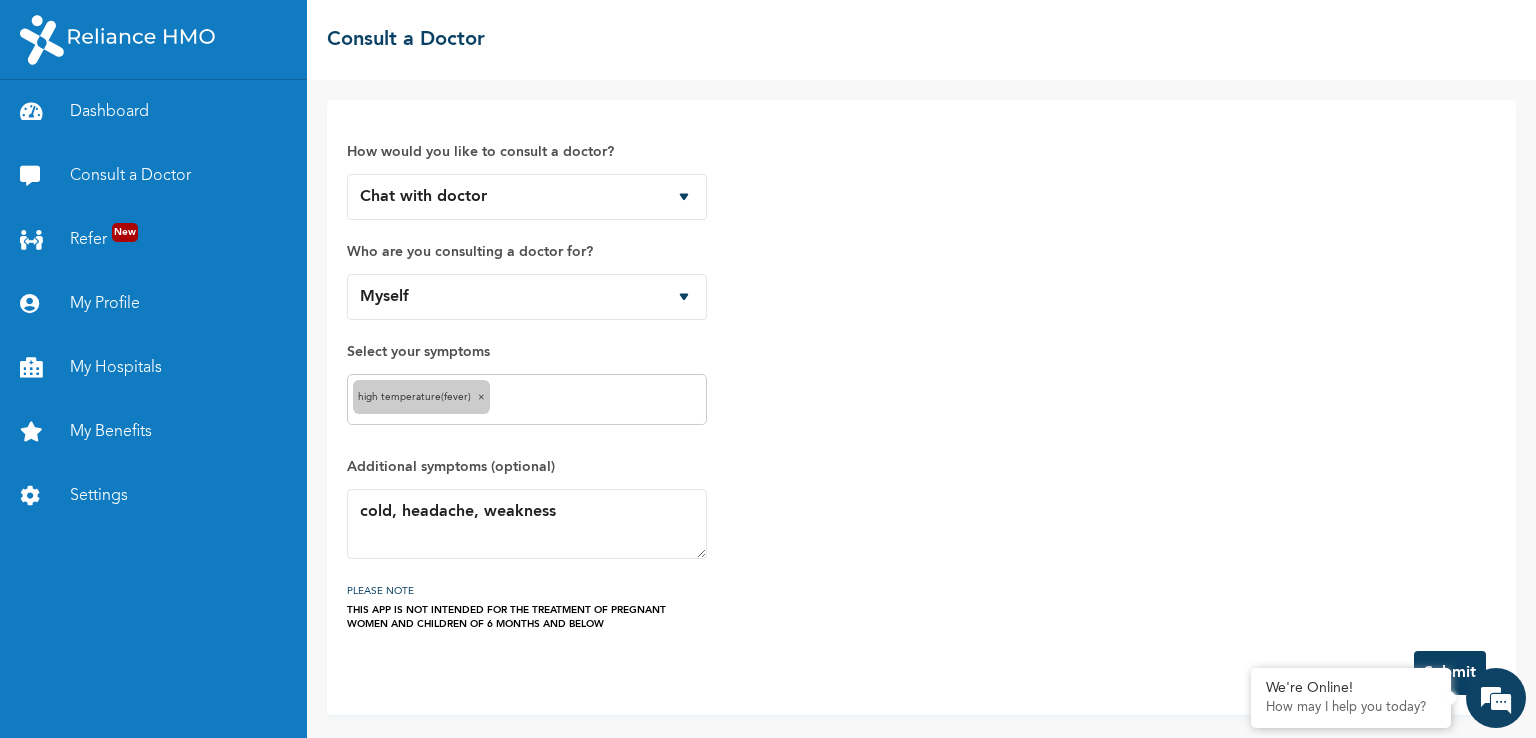 click on "Submit" at bounding box center [1450, 673] 